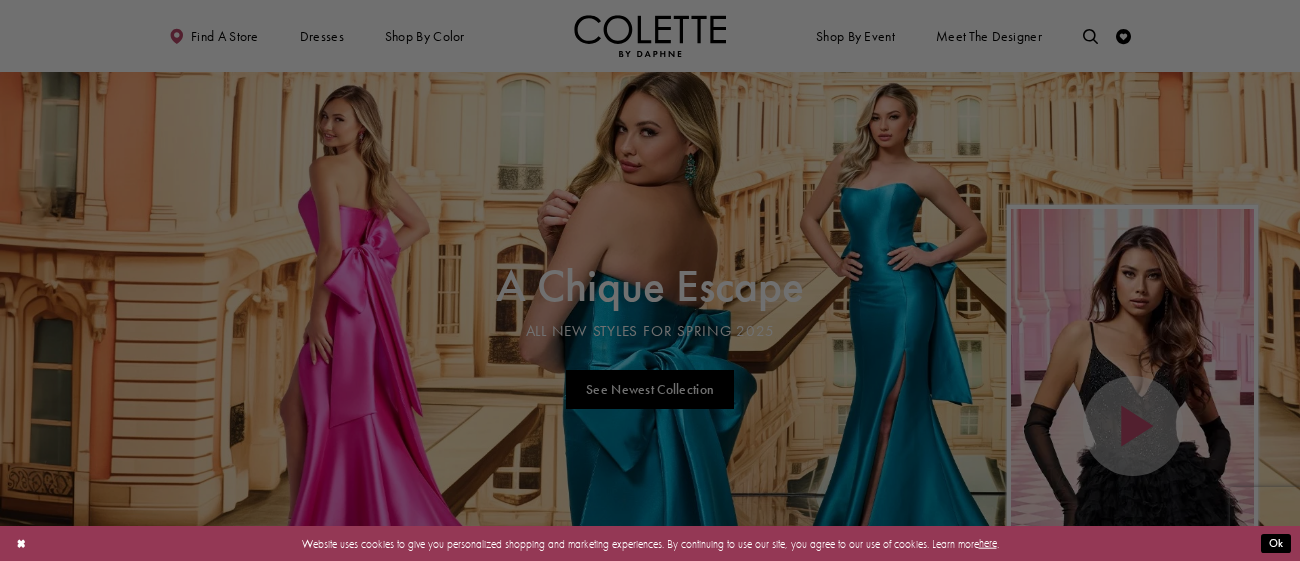 scroll, scrollTop: 0, scrollLeft: 0, axis: both 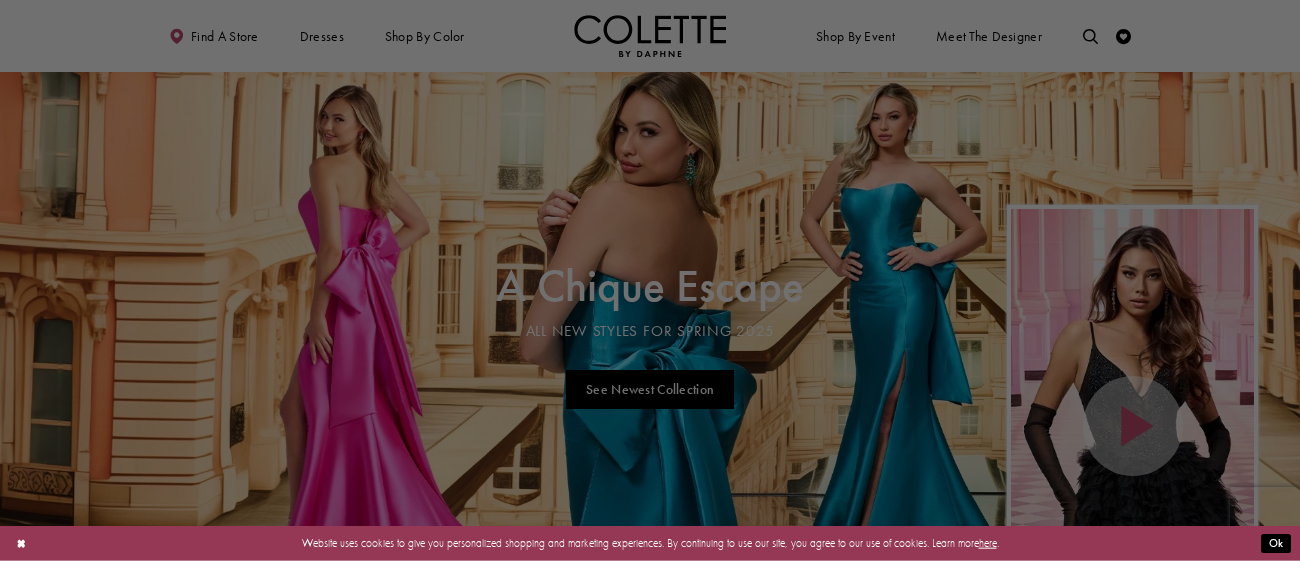 click at bounding box center [656, 283] 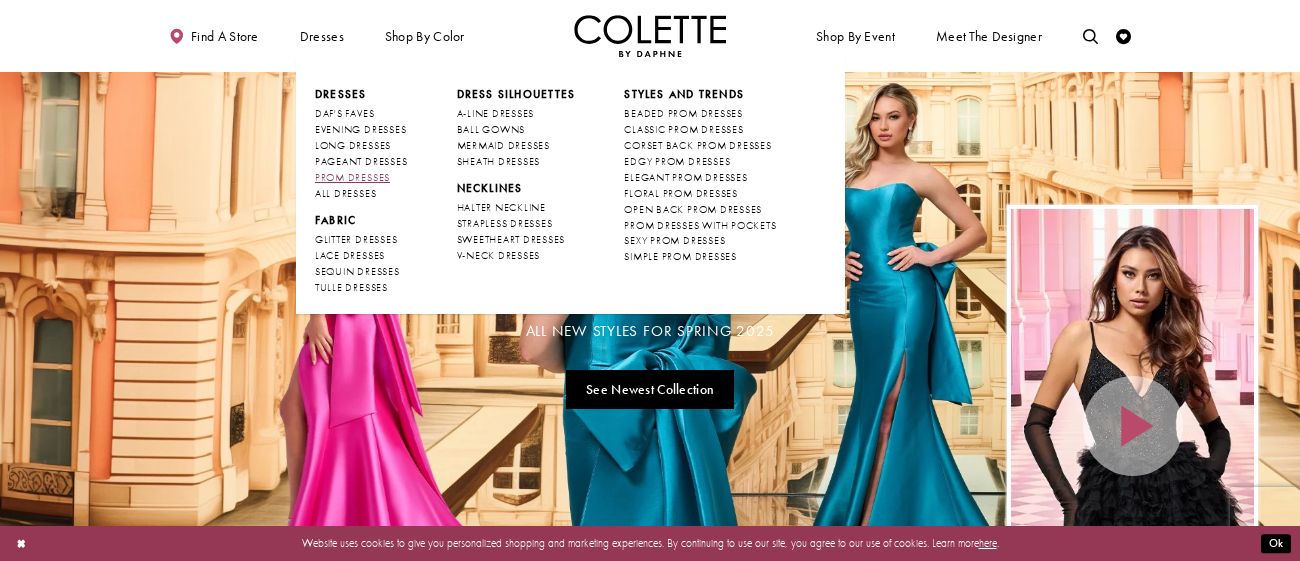 click on "PROM DRESSES" at bounding box center [352, 177] 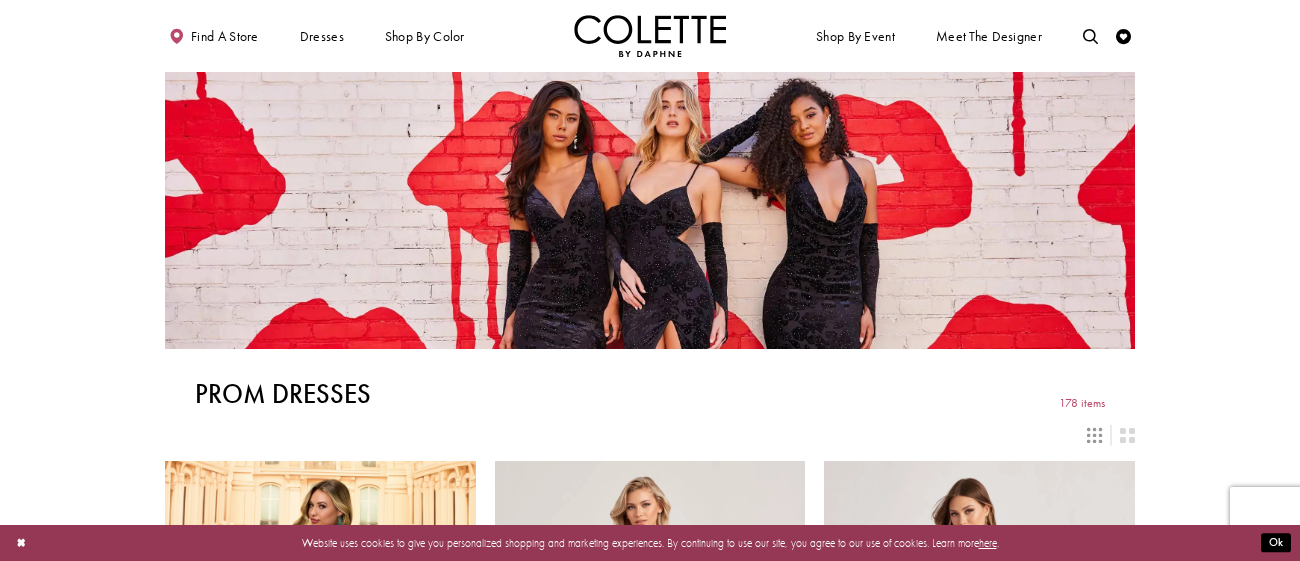 scroll, scrollTop: 0, scrollLeft: 0, axis: both 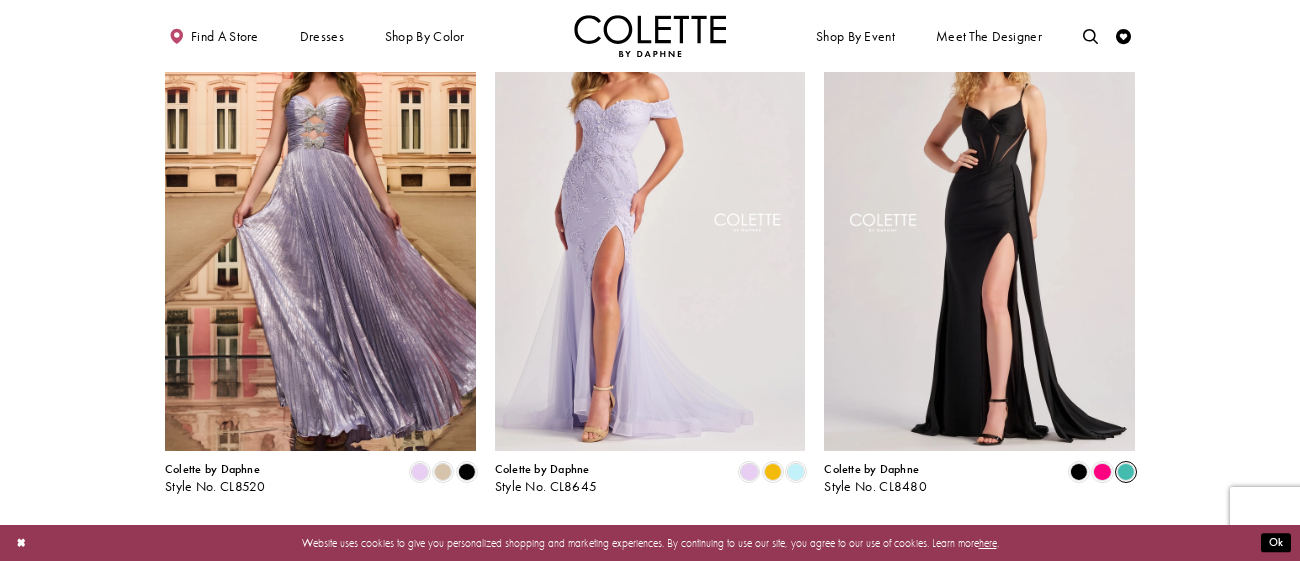 click at bounding box center [1126, 472] 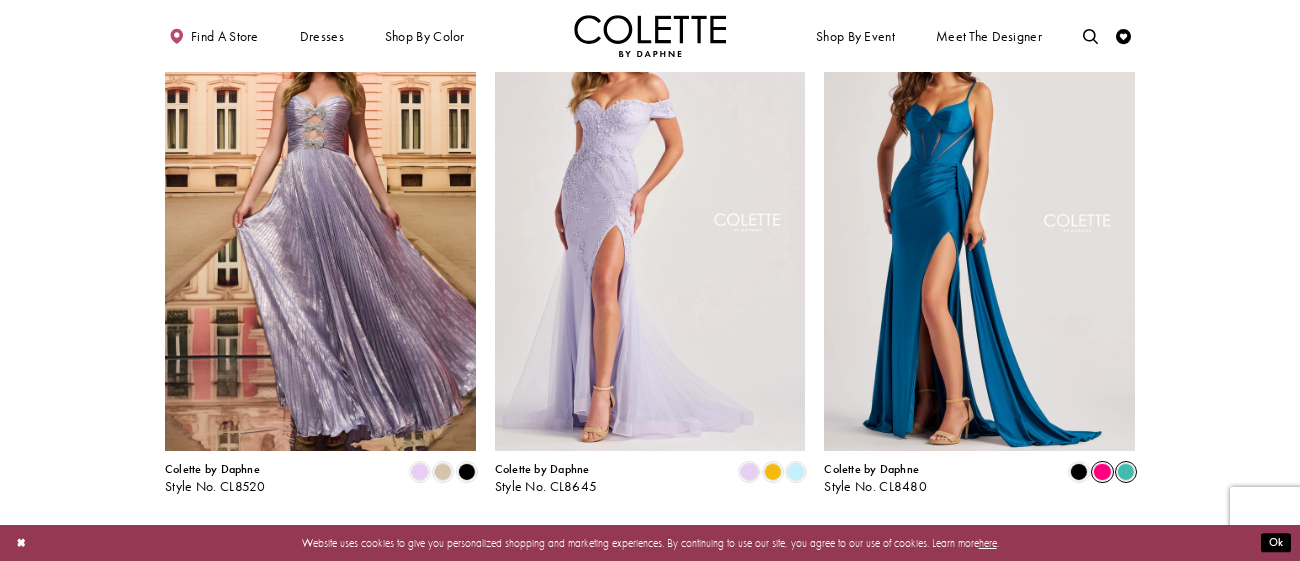 click at bounding box center (1102, 472) 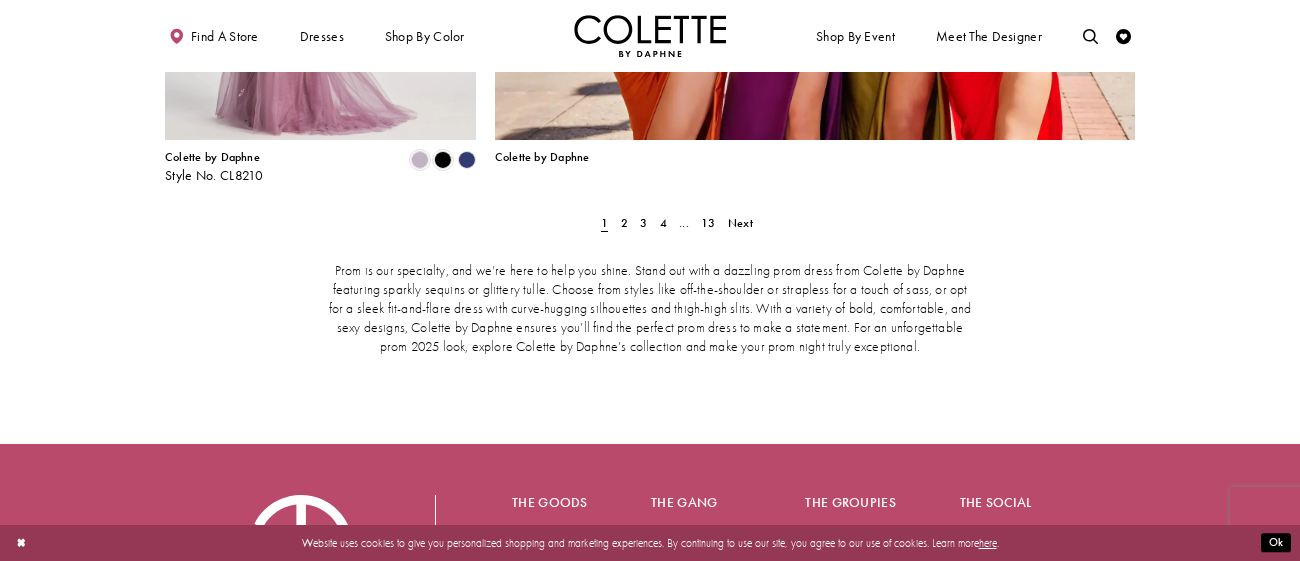 scroll, scrollTop: 3498, scrollLeft: 0, axis: vertical 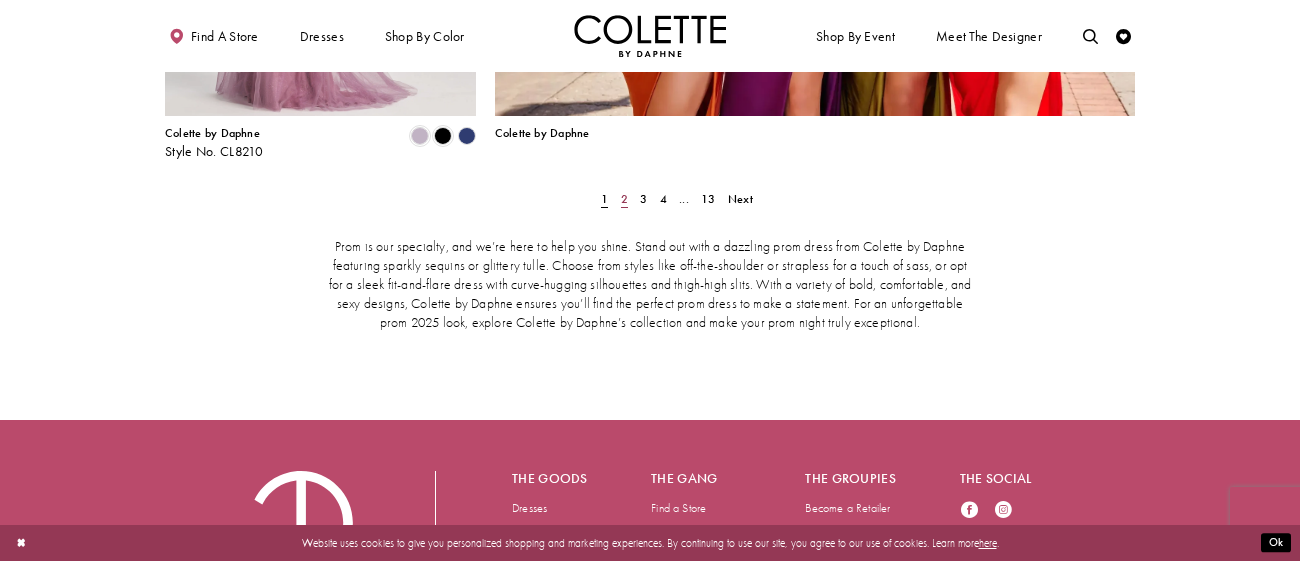 click on "2" at bounding box center (624, 199) 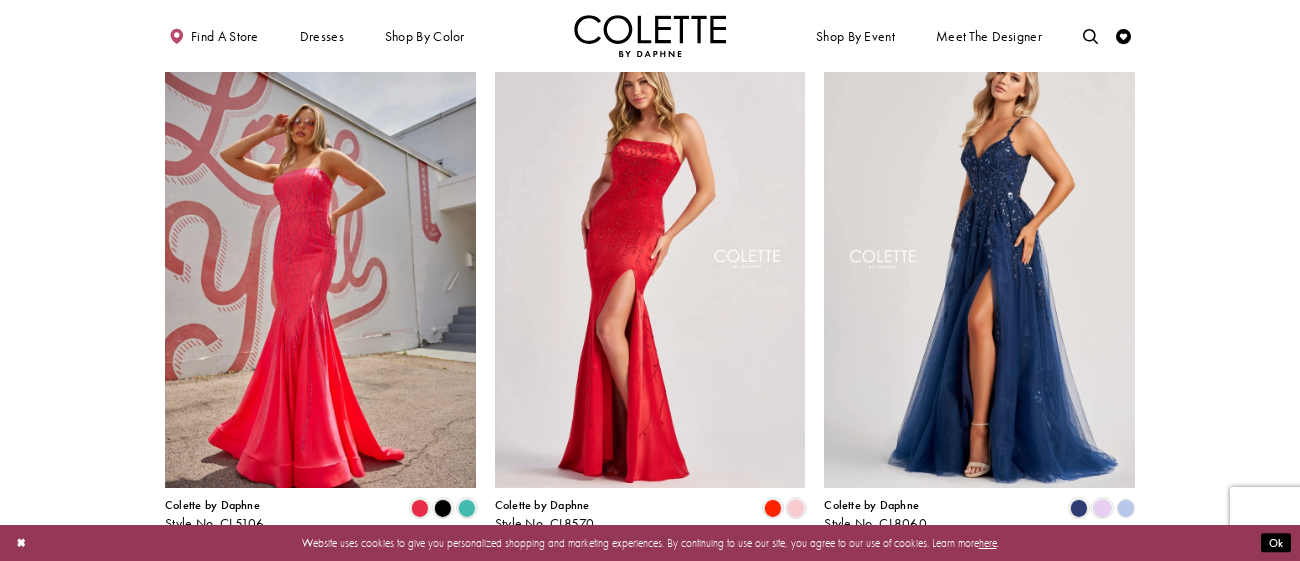 scroll, scrollTop: 440, scrollLeft: 0, axis: vertical 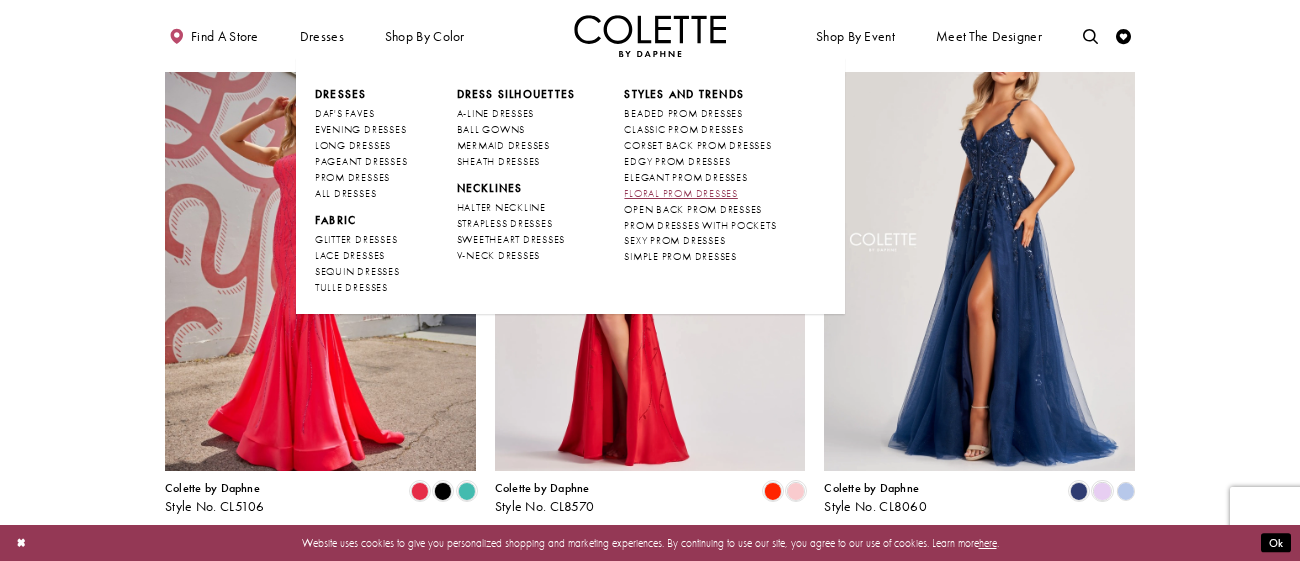 click on "FLORAL PROM DRESSES" at bounding box center [680, 193] 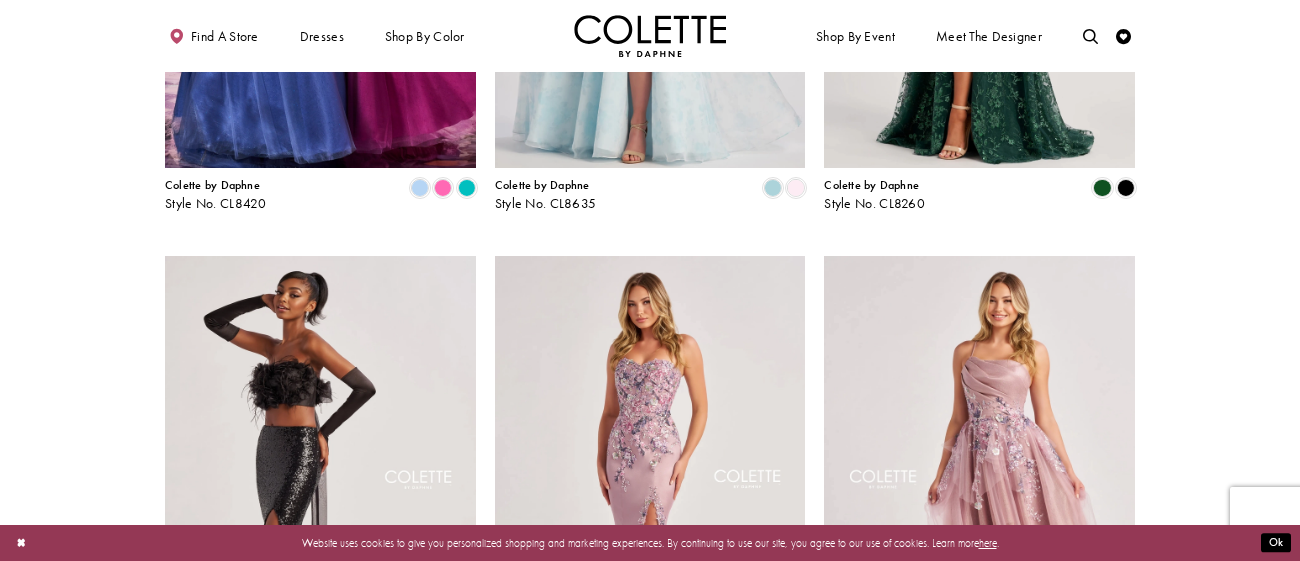 scroll, scrollTop: 582, scrollLeft: 0, axis: vertical 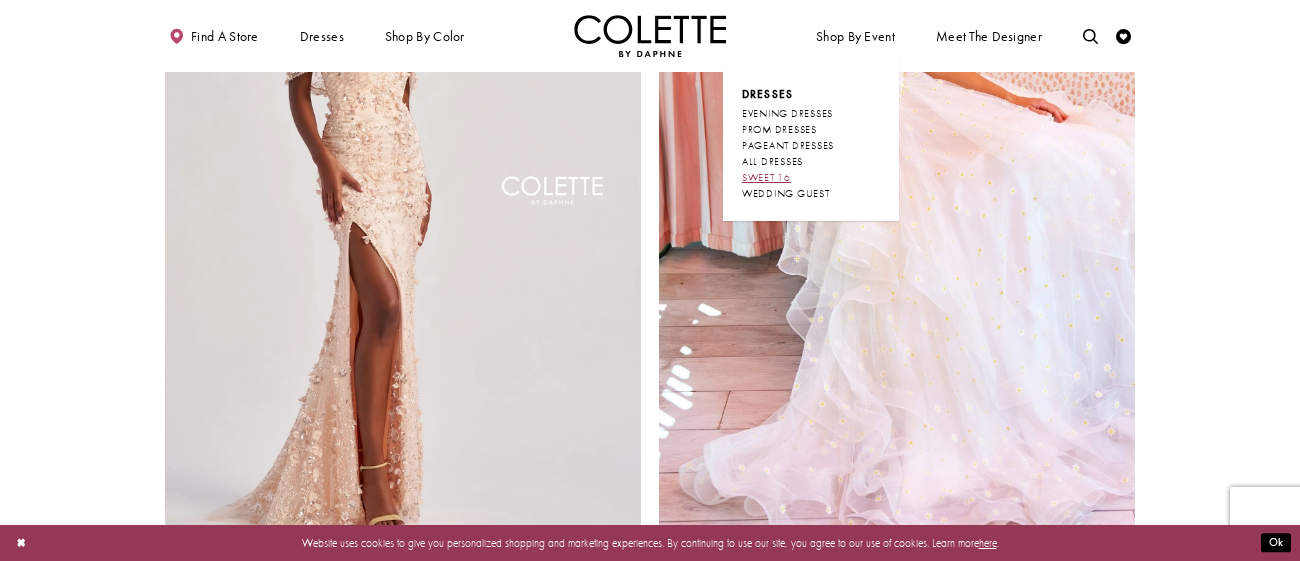 click on "SWEET 16" at bounding box center [766, 177] 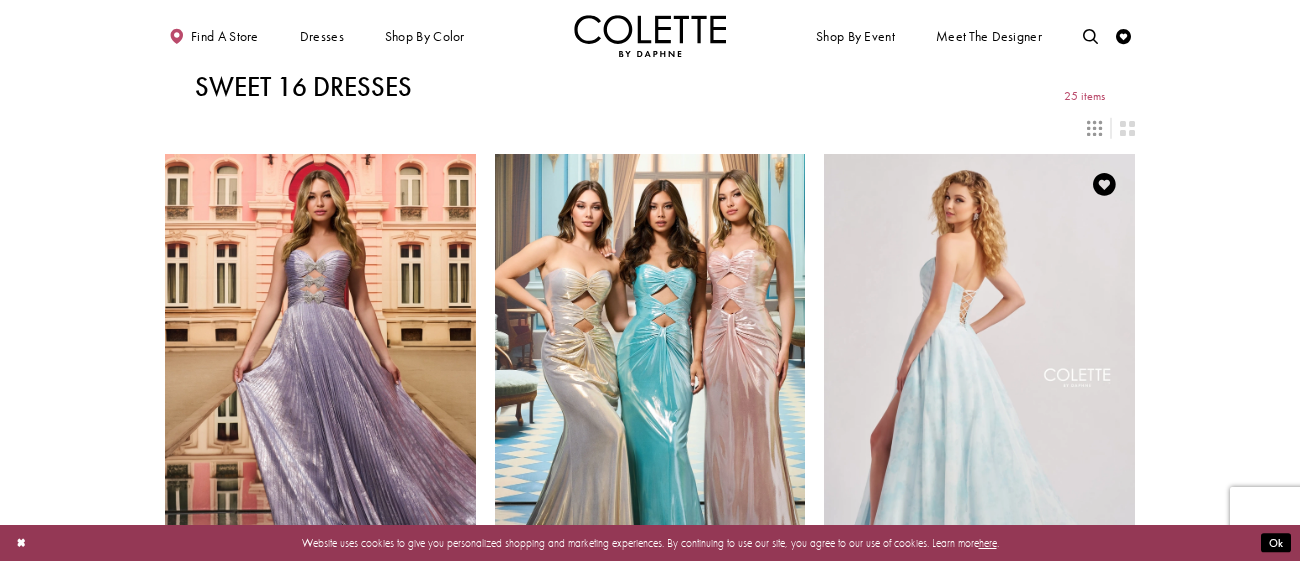 scroll, scrollTop: 0, scrollLeft: 0, axis: both 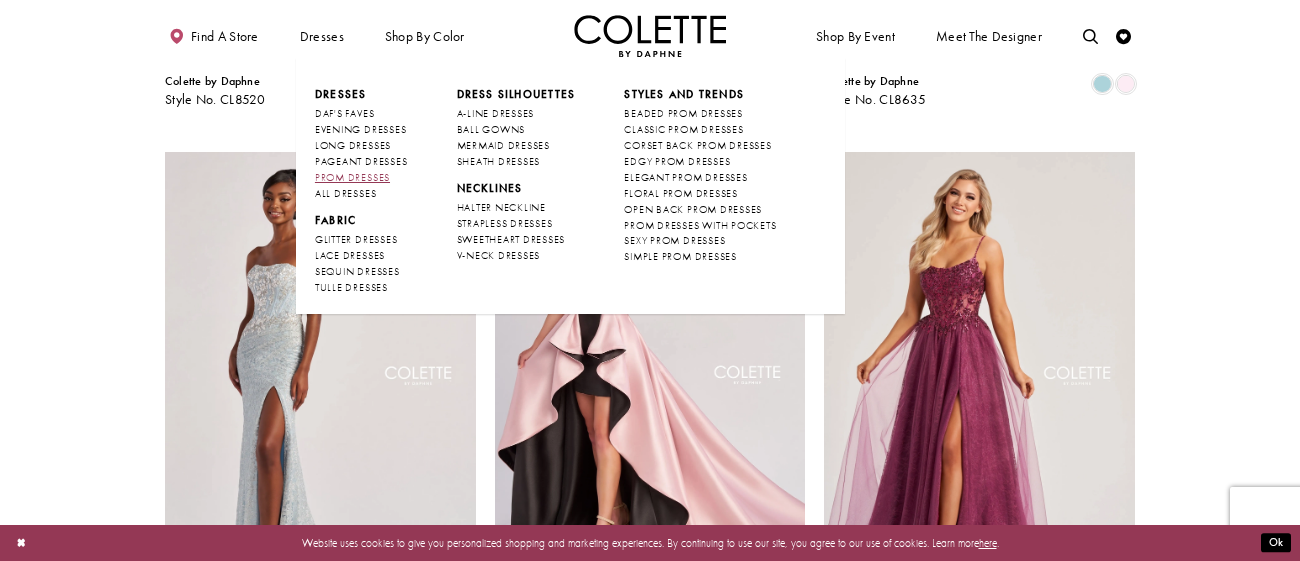 click on "PROM DRESSES" at bounding box center [352, 177] 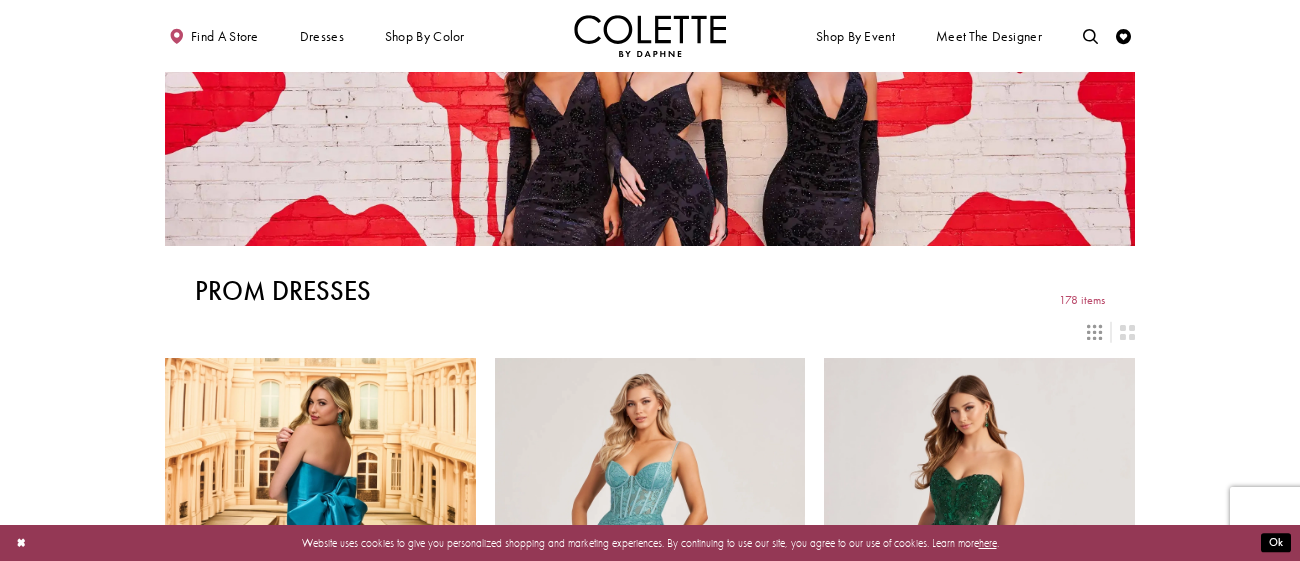scroll, scrollTop: 101, scrollLeft: 0, axis: vertical 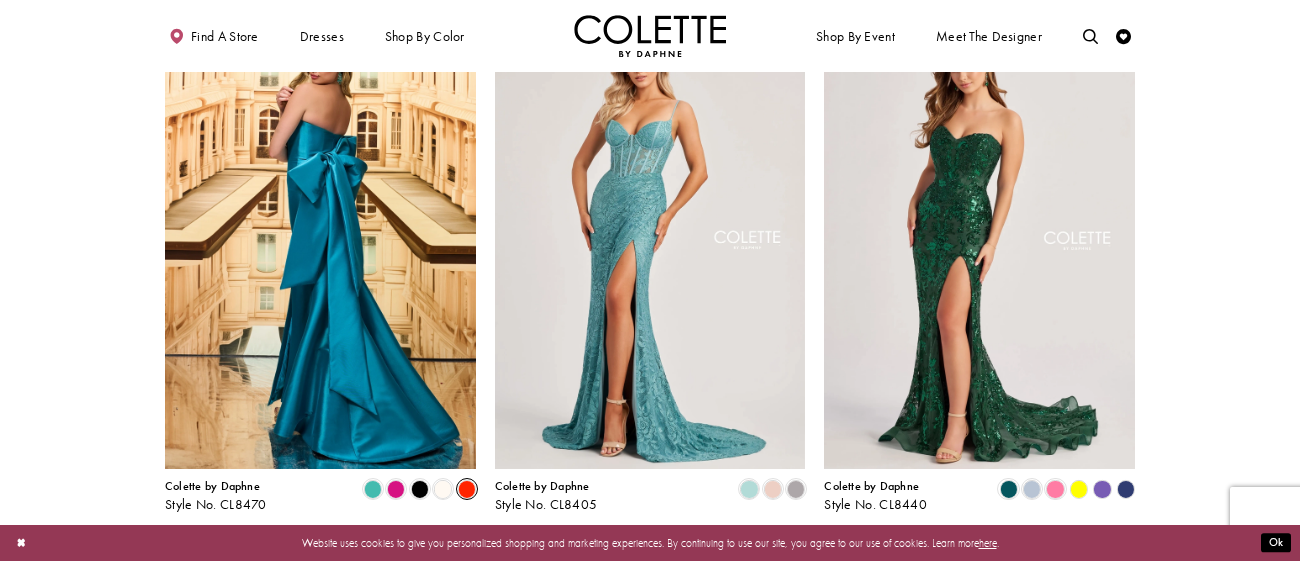 click at bounding box center [467, 489] 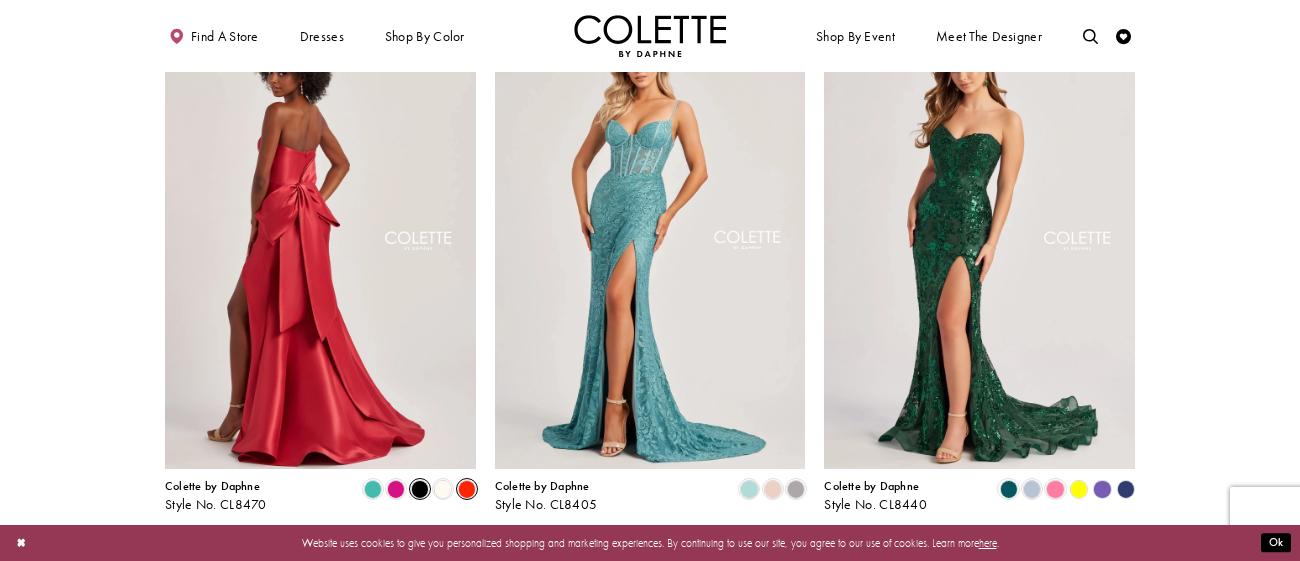 click at bounding box center (420, 489) 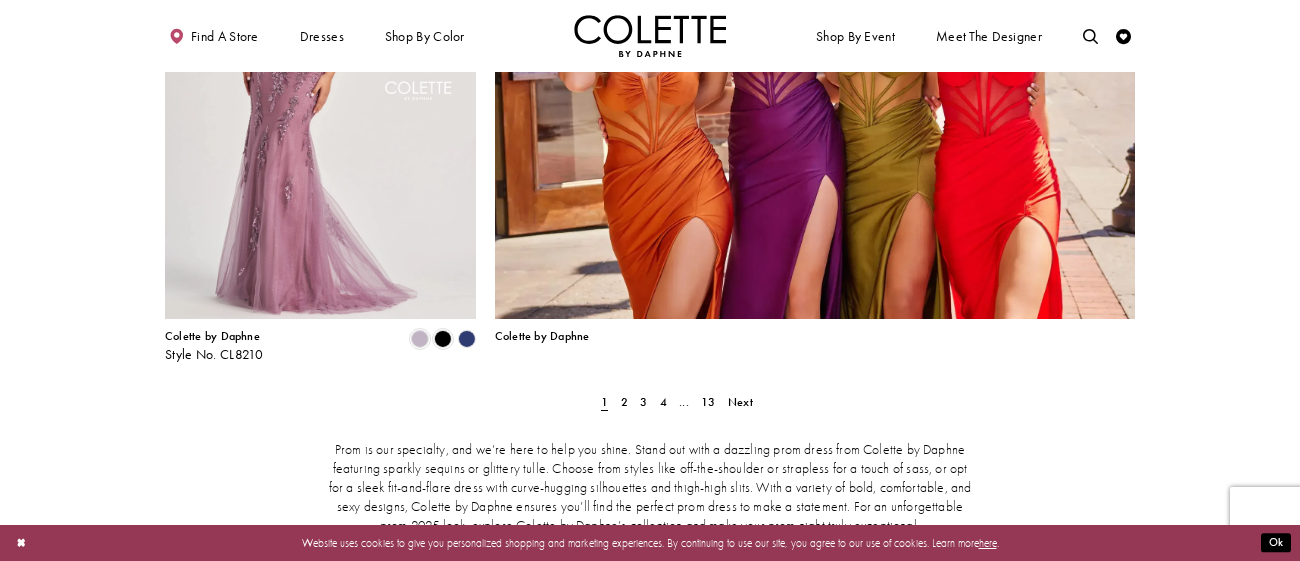 scroll, scrollTop: 3298, scrollLeft: 0, axis: vertical 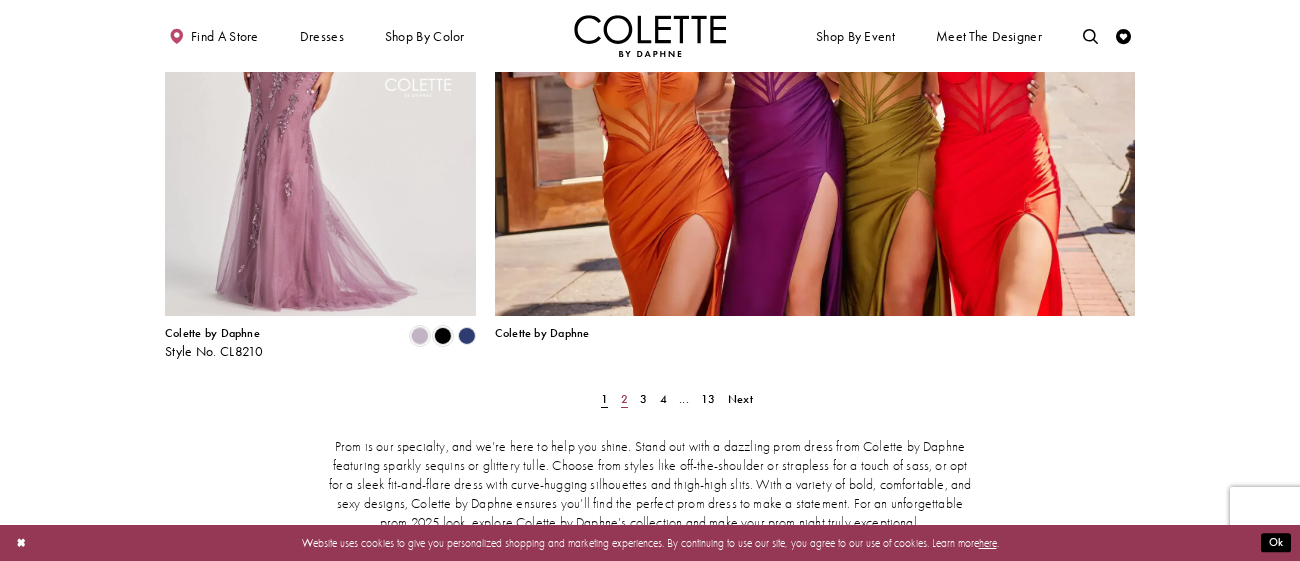 click on "2" at bounding box center [624, 399] 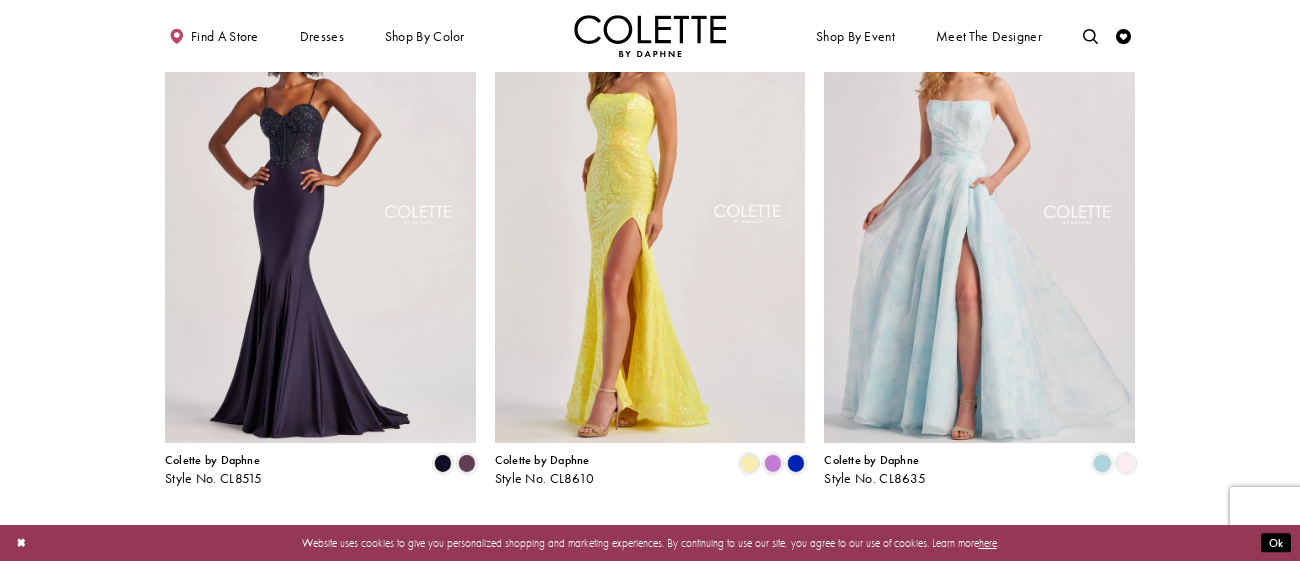 scroll, scrollTop: 1551, scrollLeft: 0, axis: vertical 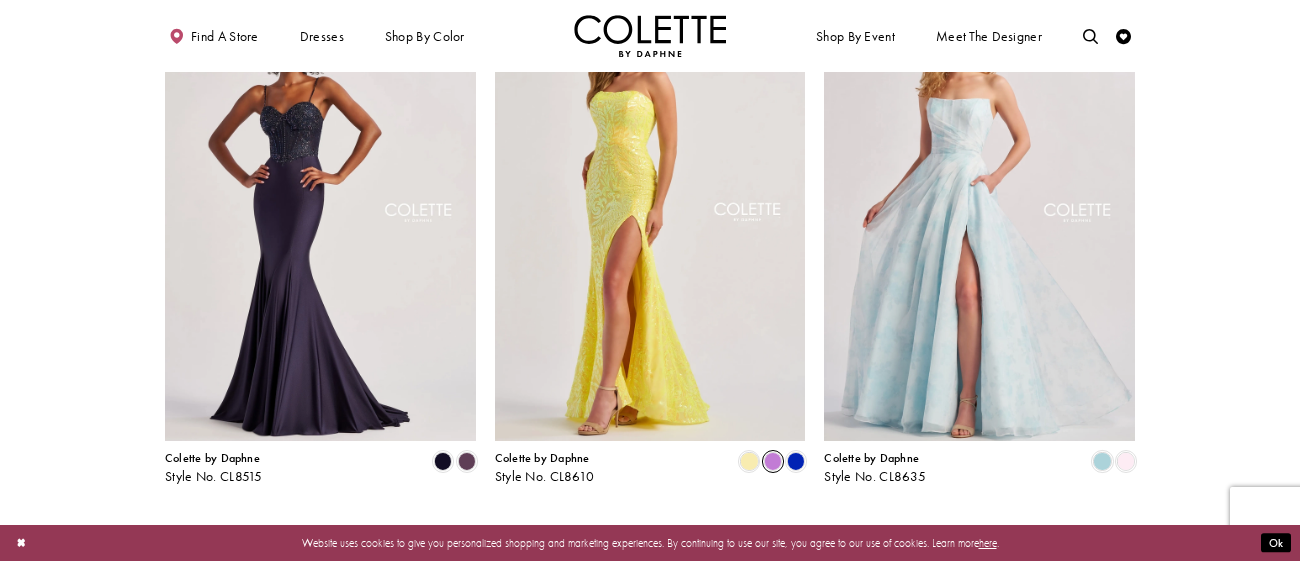 click at bounding box center [773, 461] 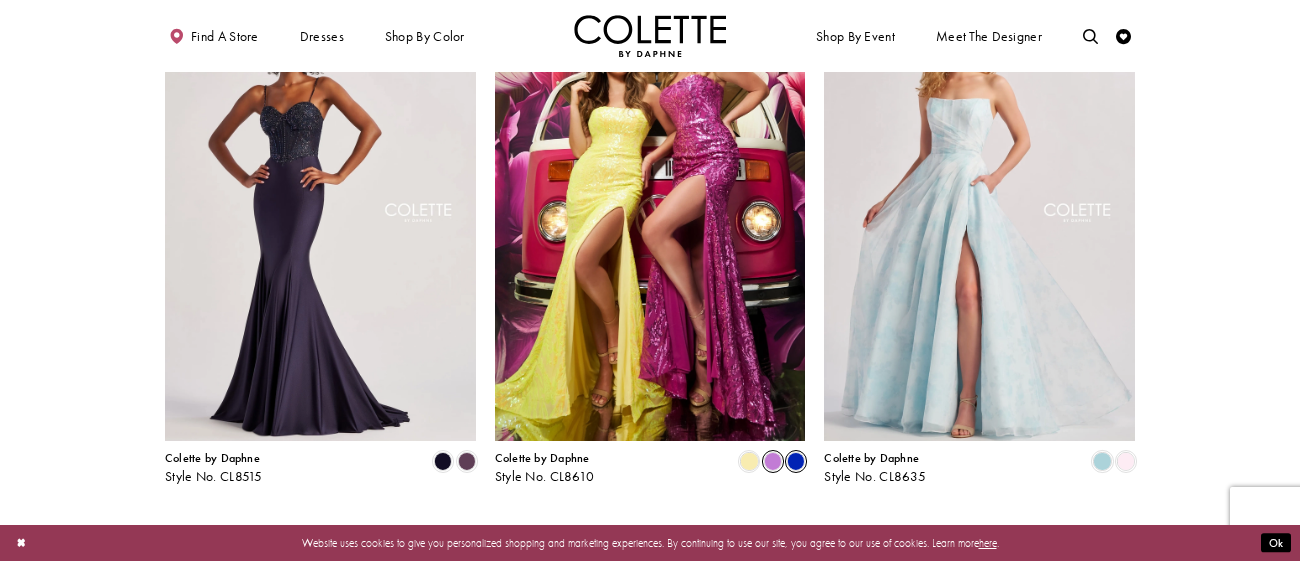 click at bounding box center (796, 461) 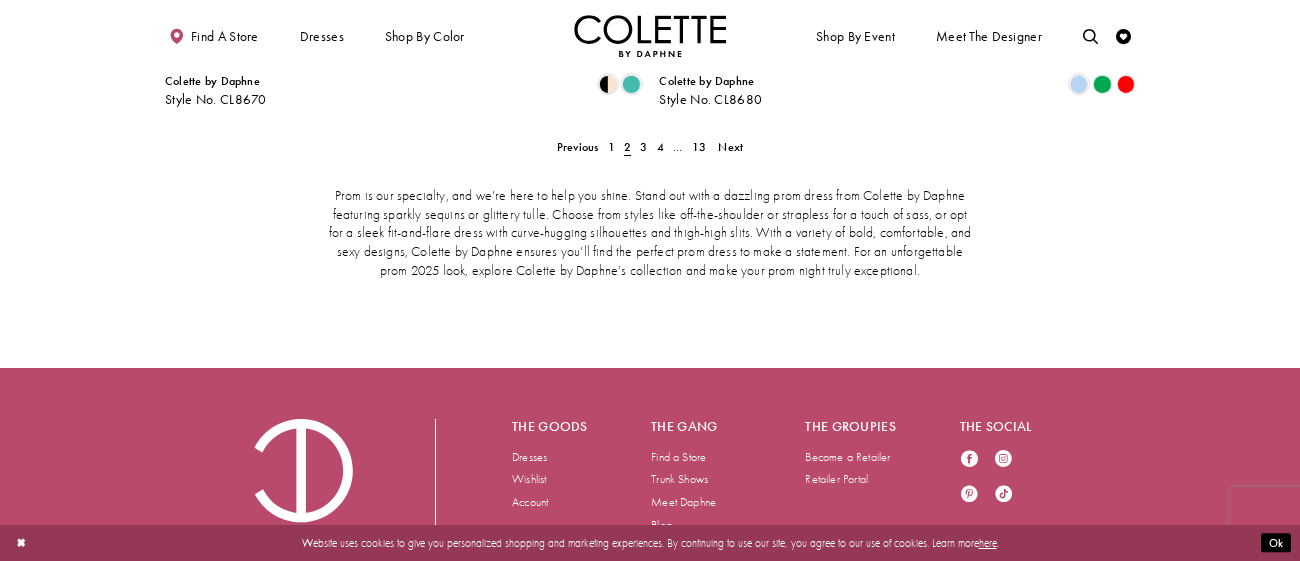 scroll, scrollTop: 3247, scrollLeft: 0, axis: vertical 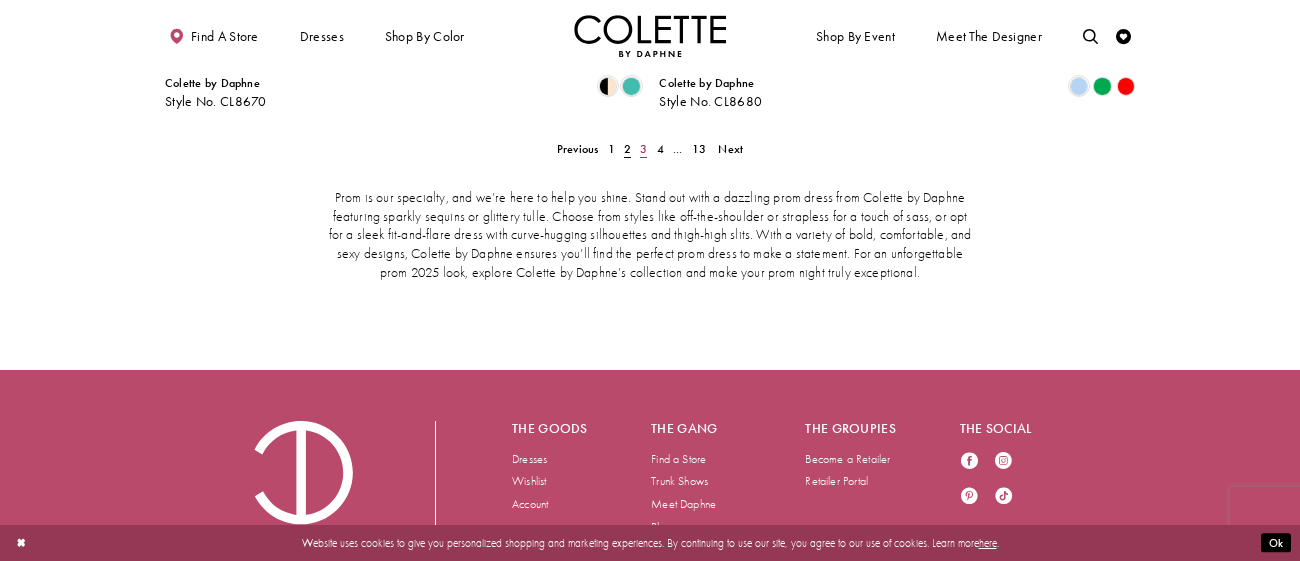 click on "3" at bounding box center [643, 149] 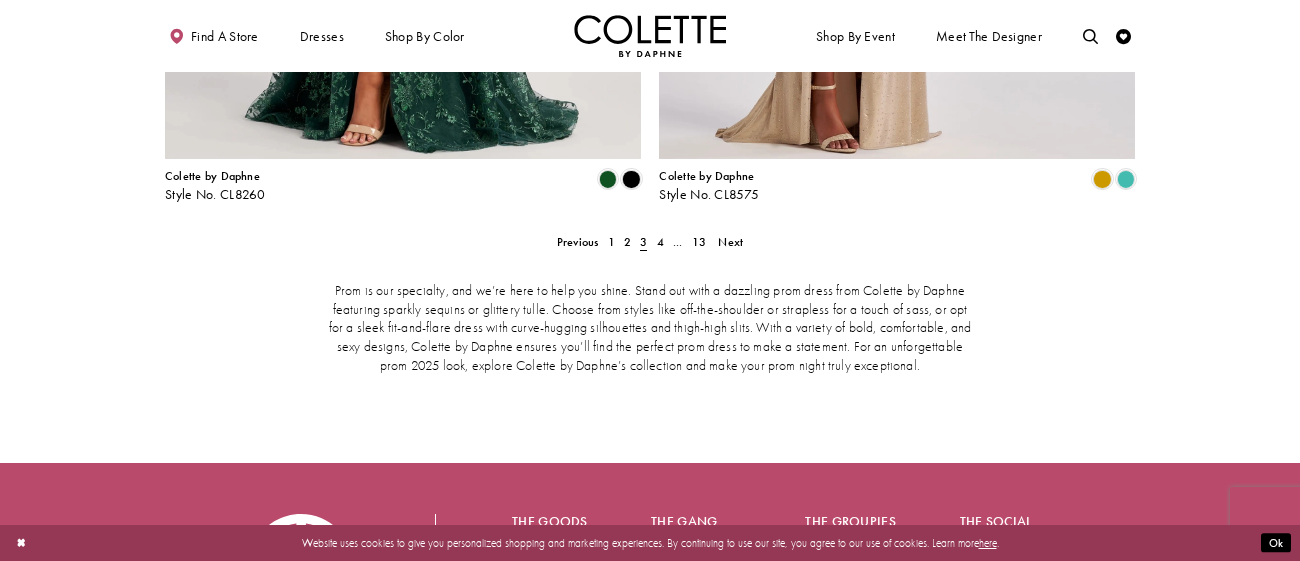scroll, scrollTop: 3120, scrollLeft: 0, axis: vertical 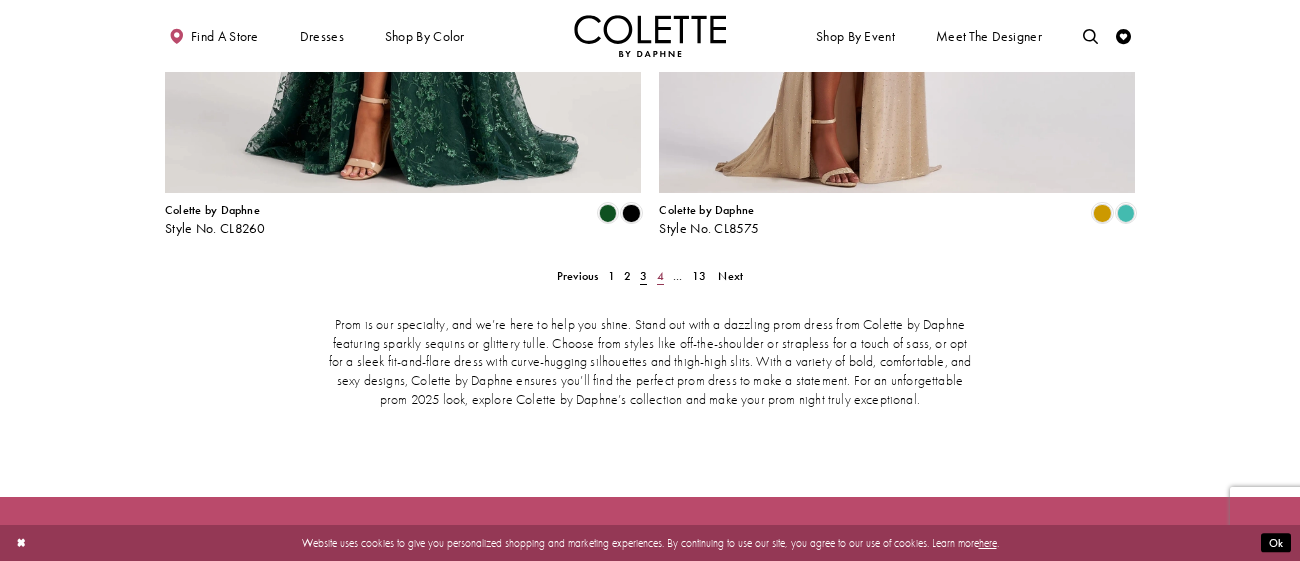 click on "4" at bounding box center (660, 276) 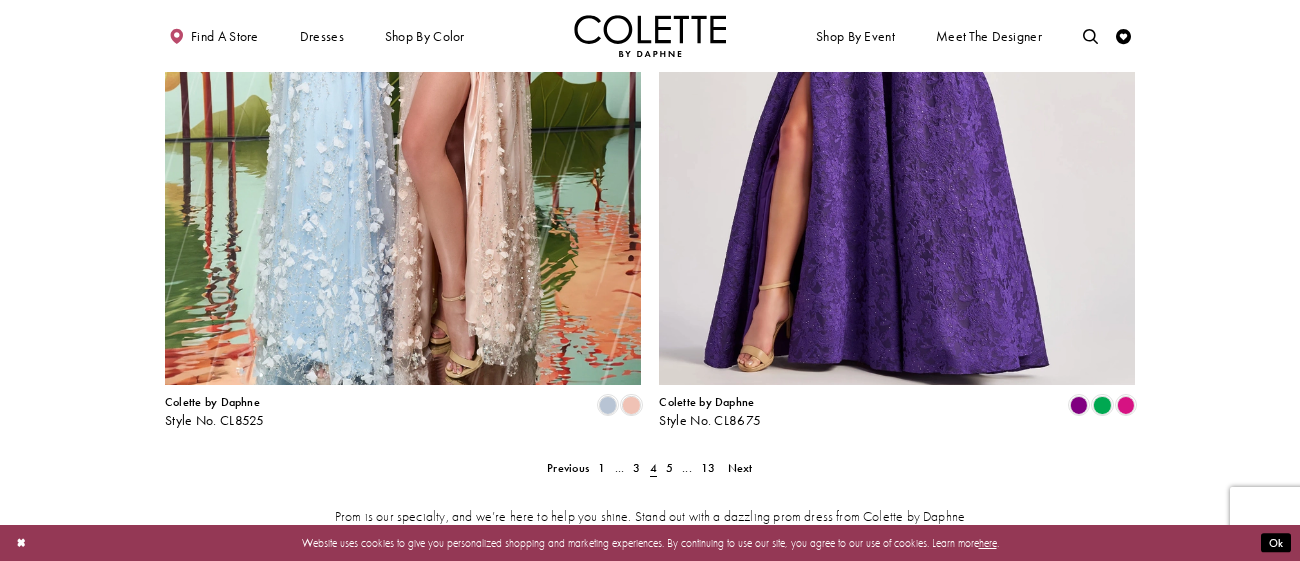 scroll, scrollTop: 2931, scrollLeft: 0, axis: vertical 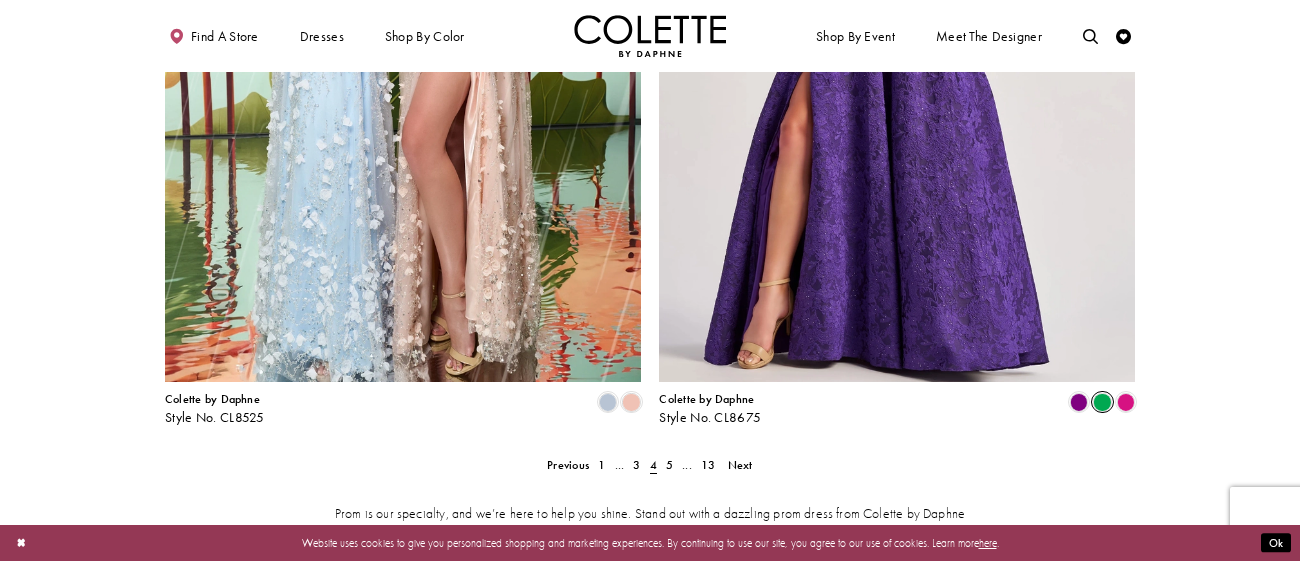 click at bounding box center [1102, 402] 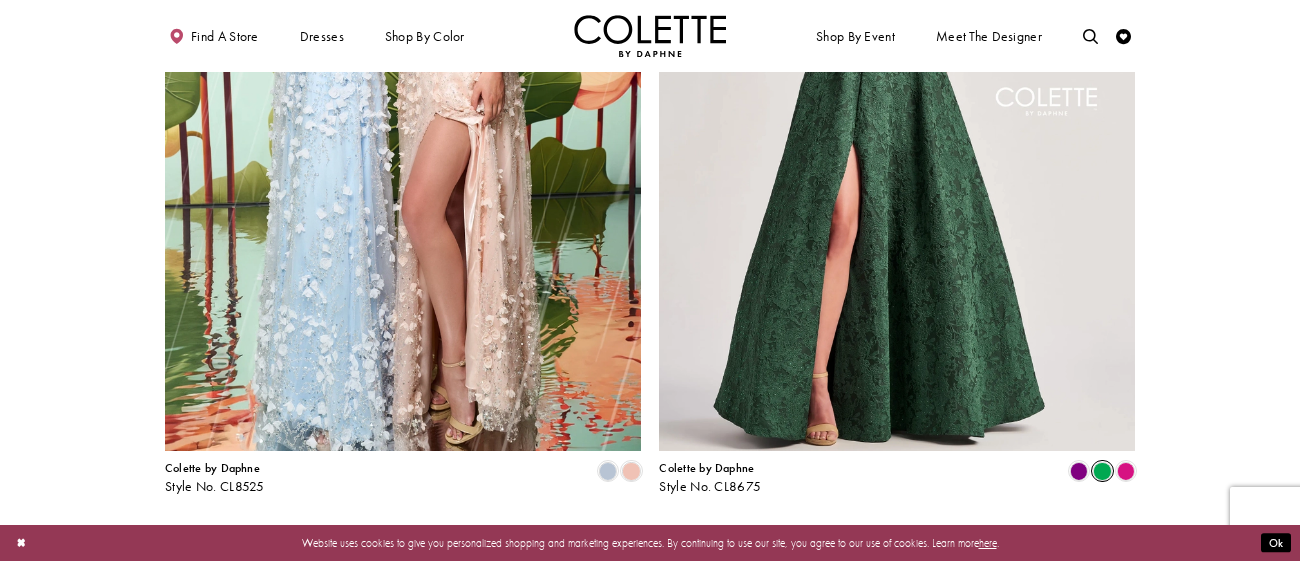 scroll, scrollTop: 2879, scrollLeft: 0, axis: vertical 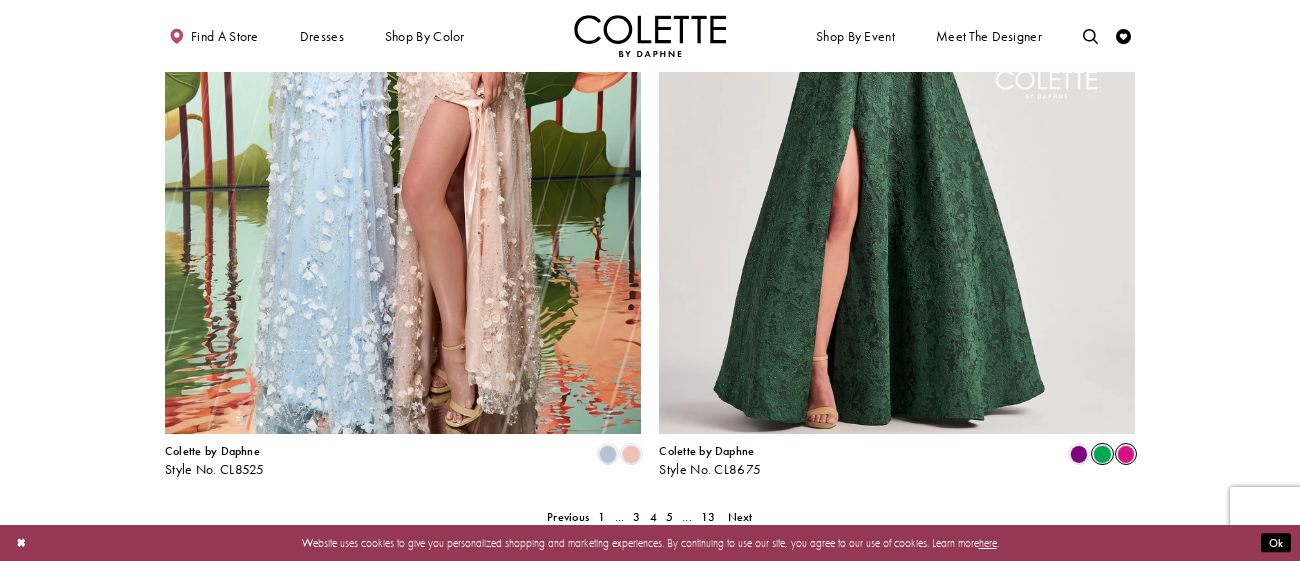 click at bounding box center (1126, 454) 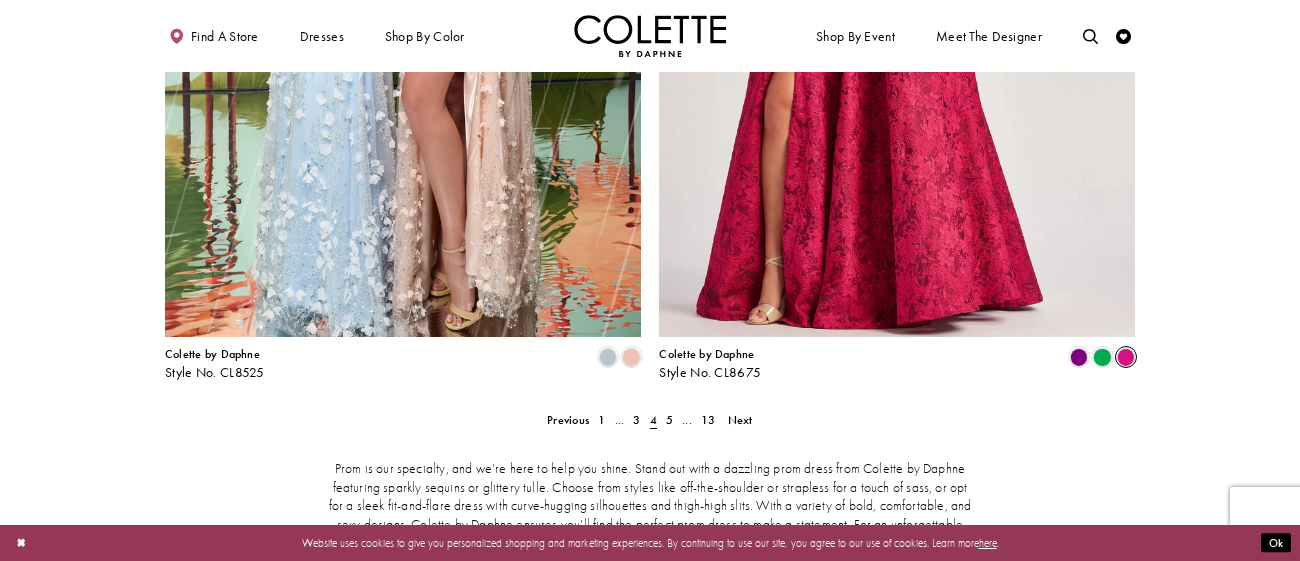 scroll, scrollTop: 2998, scrollLeft: 0, axis: vertical 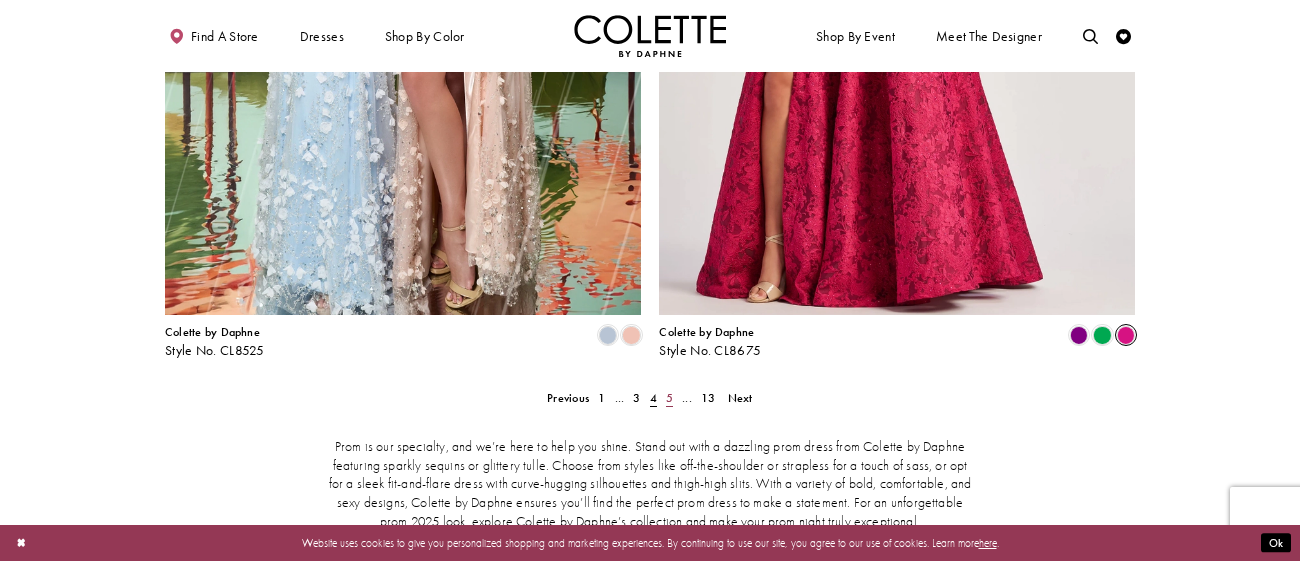 click on "5" at bounding box center [669, 398] 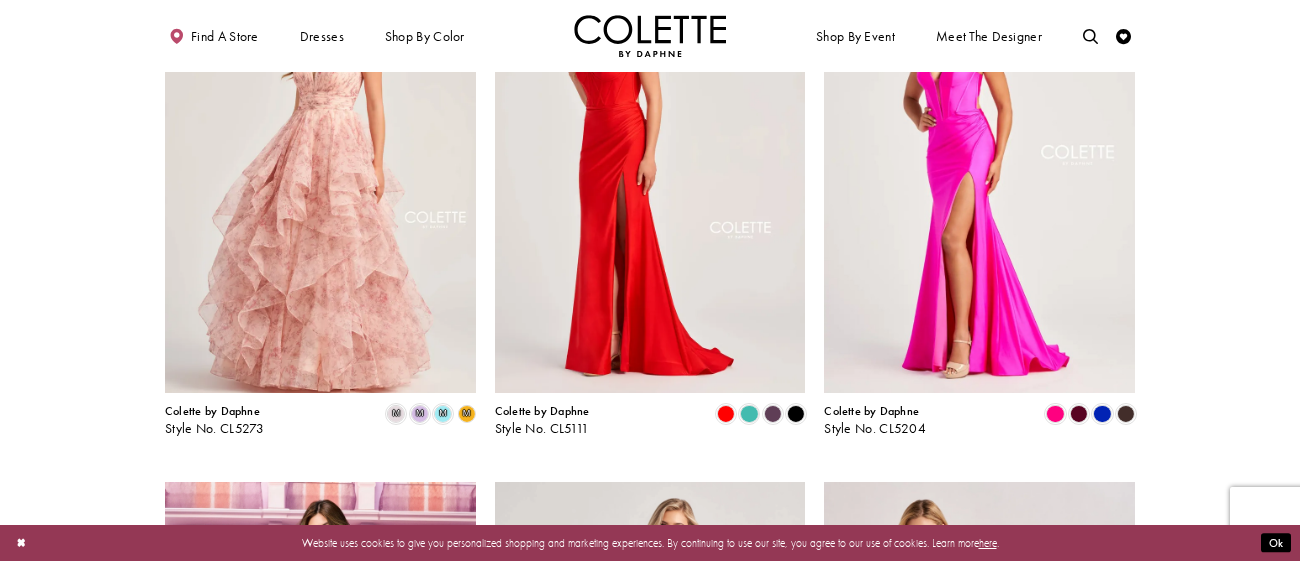 scroll, scrollTop: 1060, scrollLeft: 0, axis: vertical 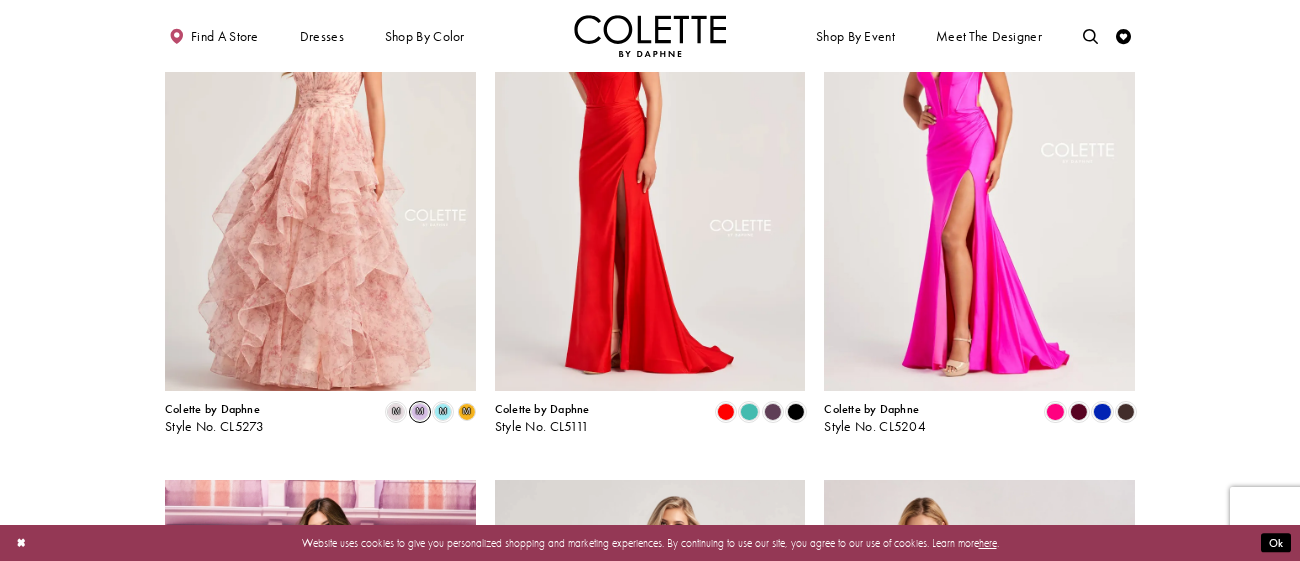 click on "m" at bounding box center [420, 412] 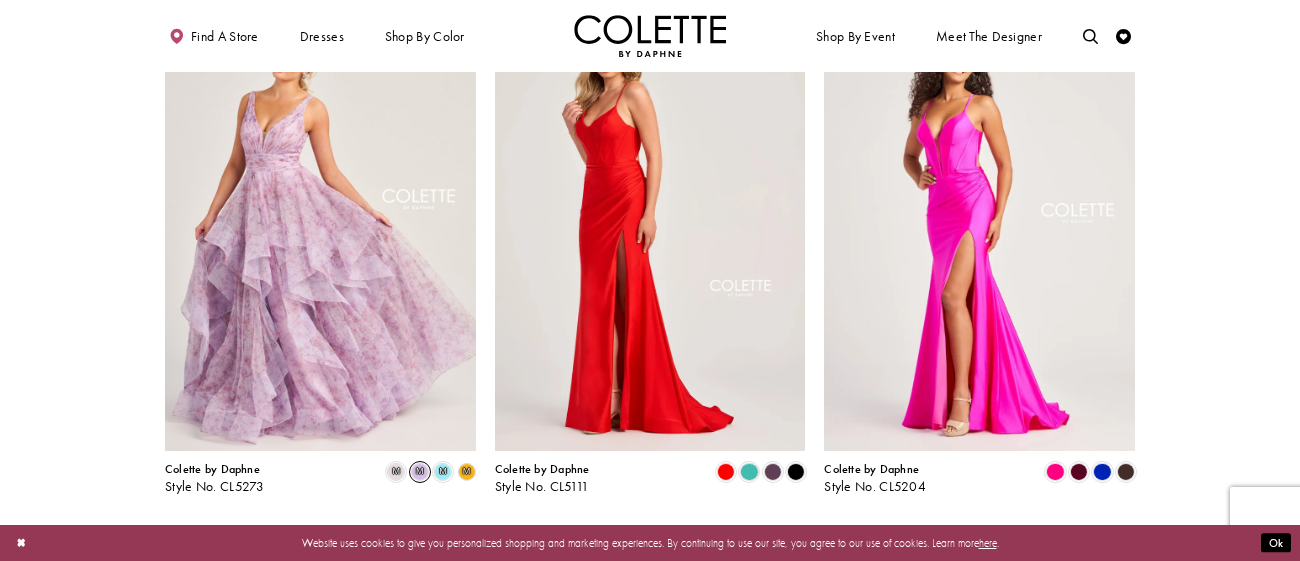 scroll, scrollTop: 999, scrollLeft: 0, axis: vertical 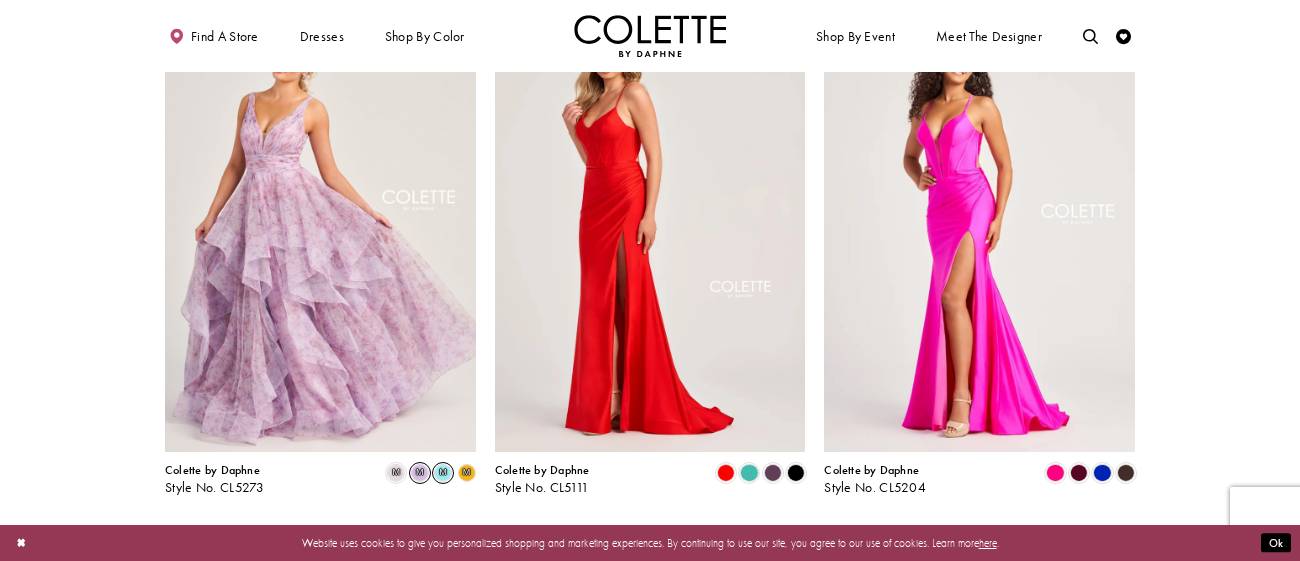 click on "m" at bounding box center [443, 473] 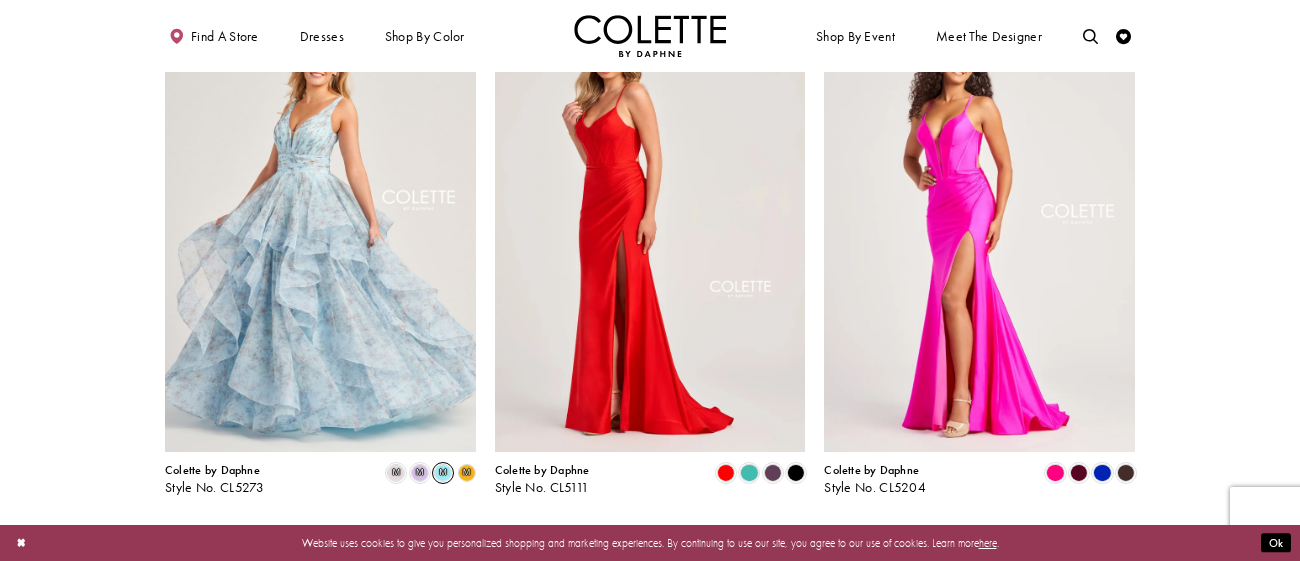 click on "m" at bounding box center (467, 472) 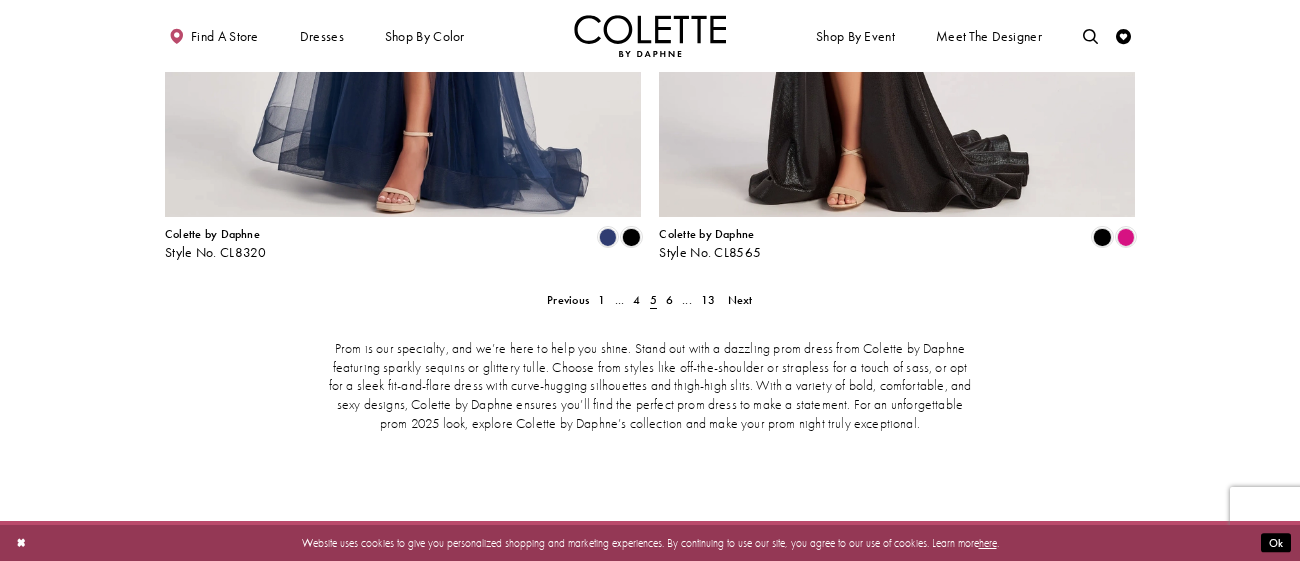 scroll, scrollTop: 3099, scrollLeft: 0, axis: vertical 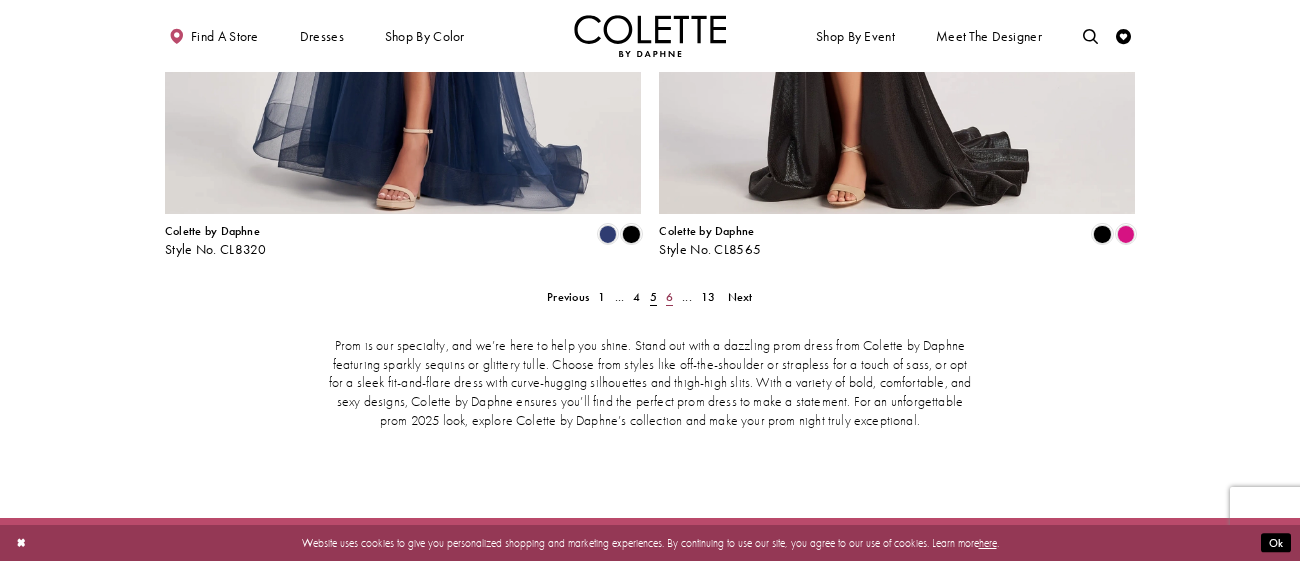 click on "6" at bounding box center [669, 298] 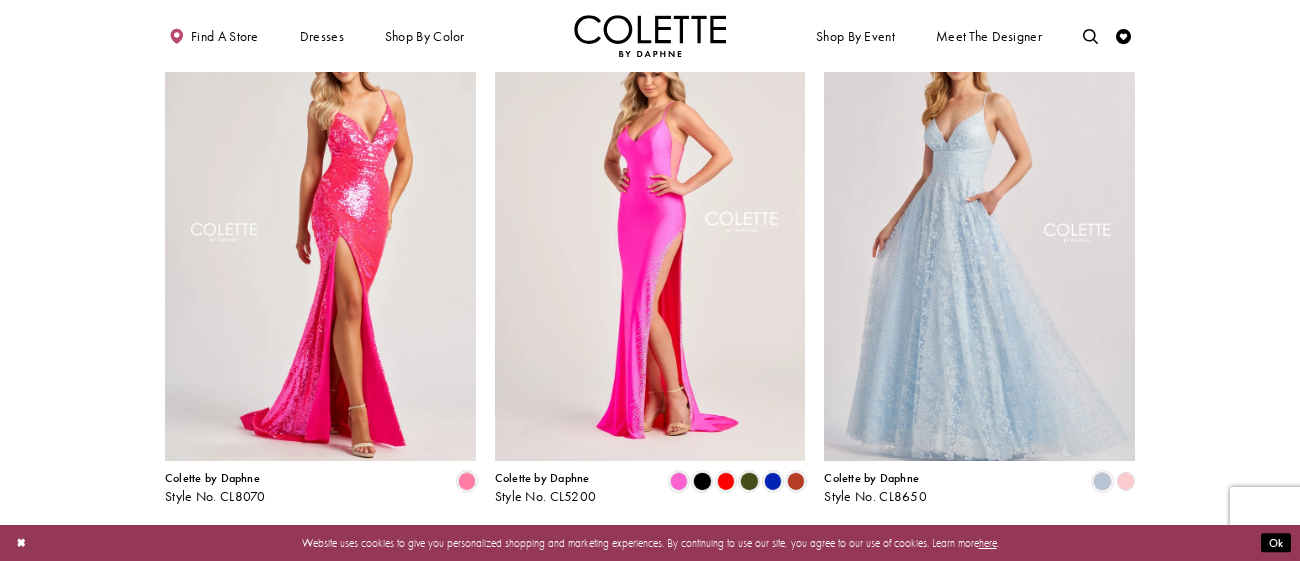 scroll, scrollTop: 1707, scrollLeft: 0, axis: vertical 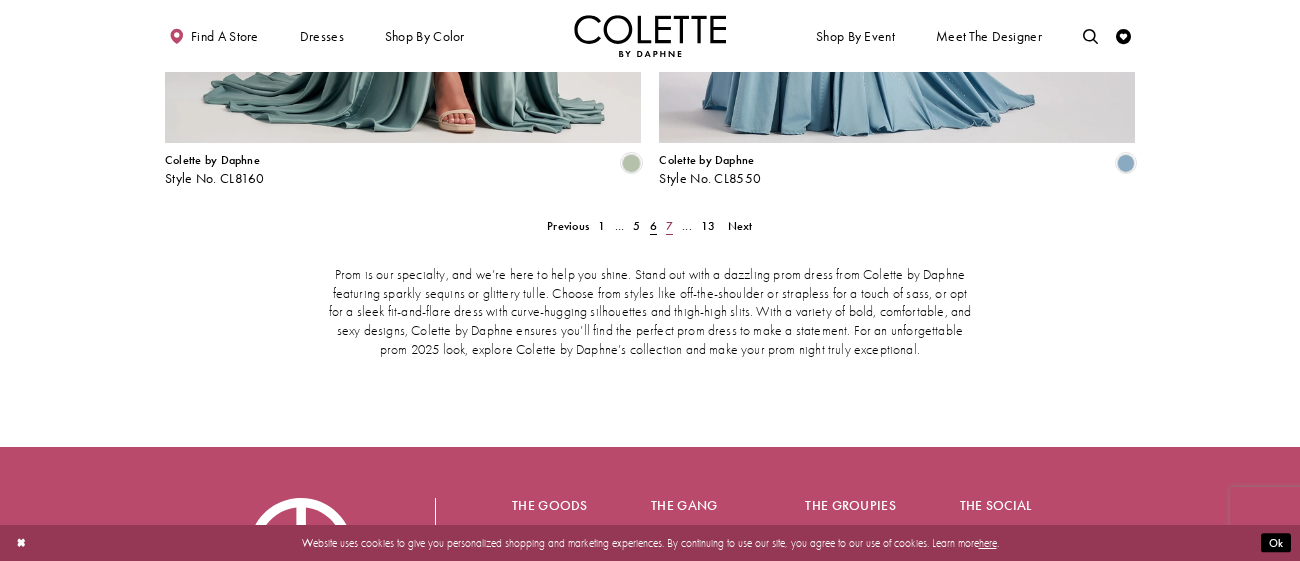 click on "7" at bounding box center (669, 226) 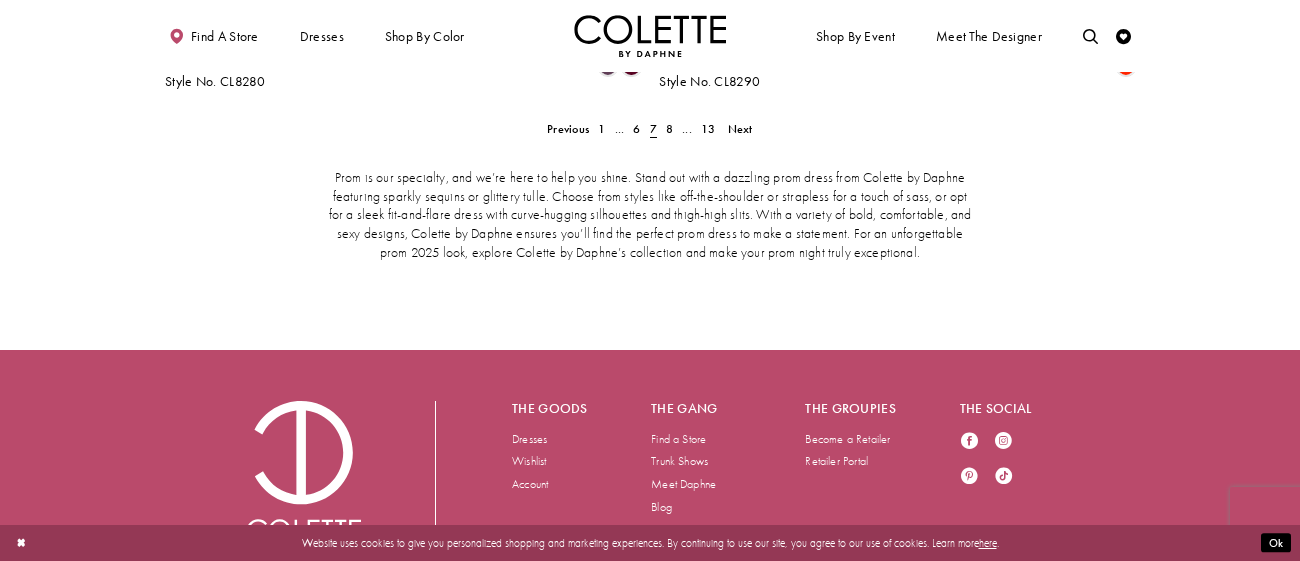 scroll, scrollTop: 3272, scrollLeft: 0, axis: vertical 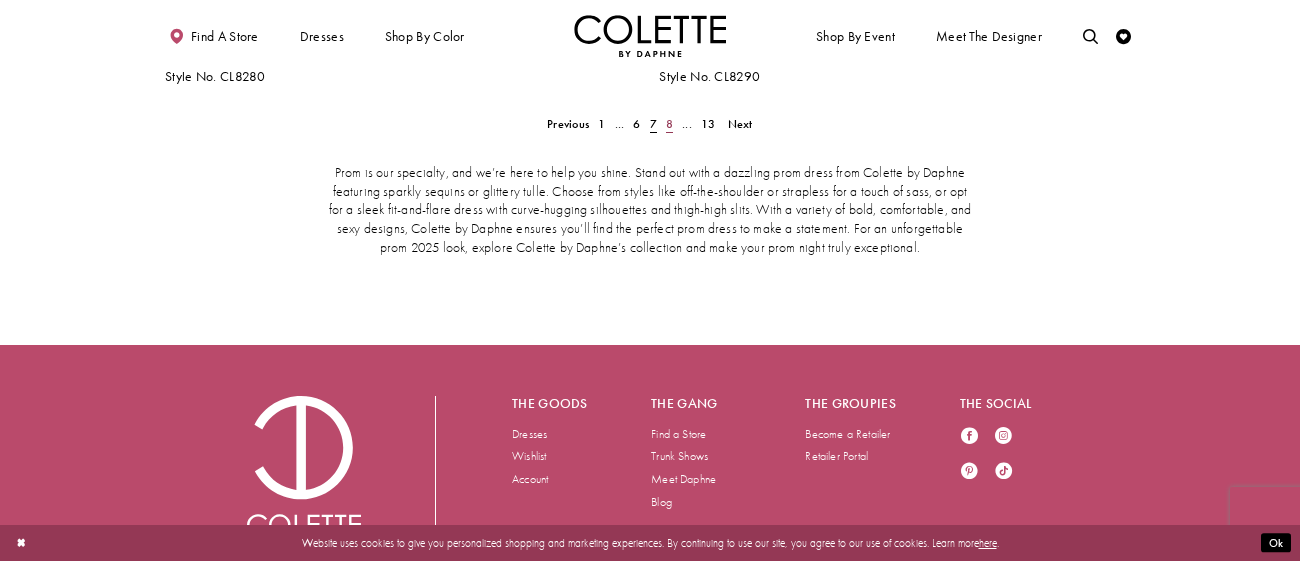 click on "8" at bounding box center [669, 124] 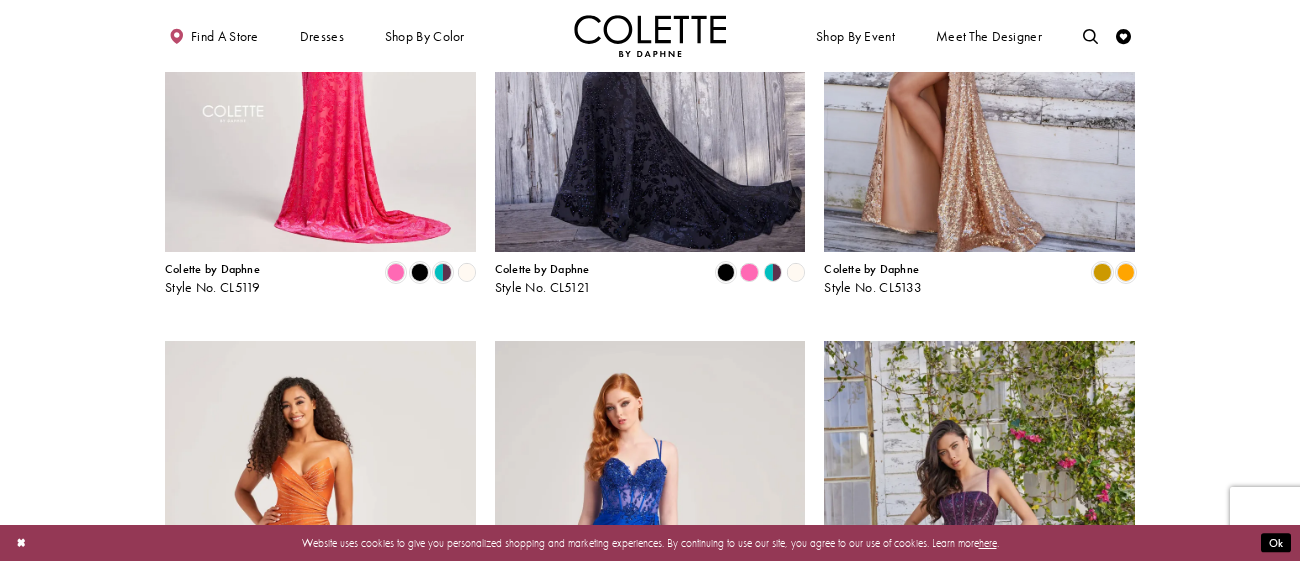 scroll, scrollTop: 1604, scrollLeft: 0, axis: vertical 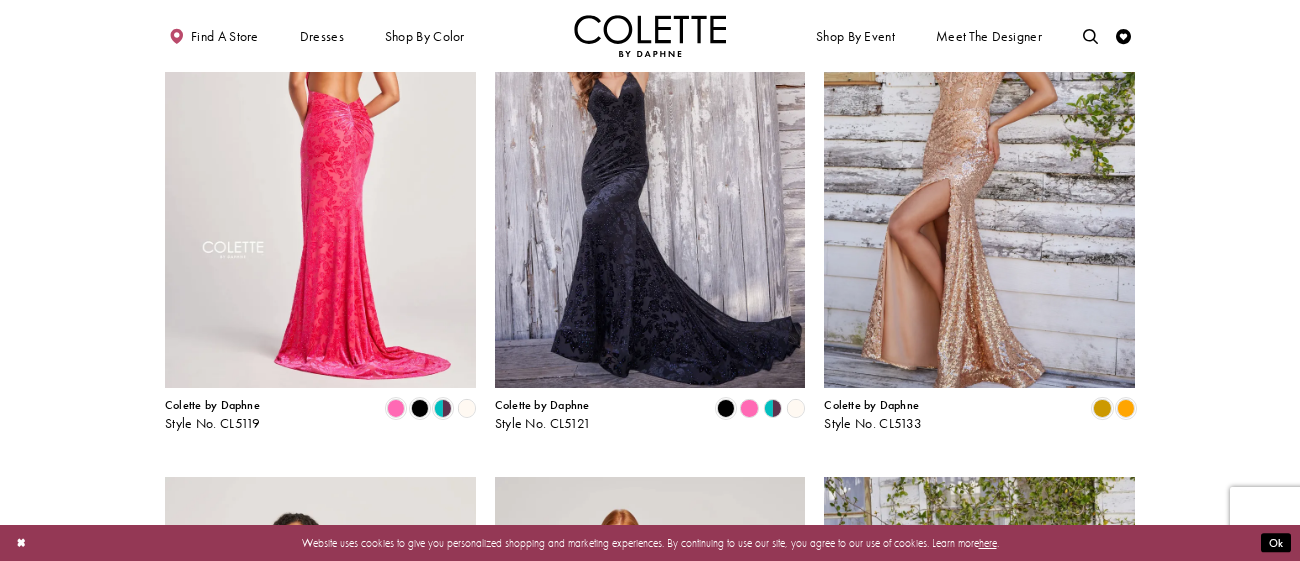 click at bounding box center [320, 162] 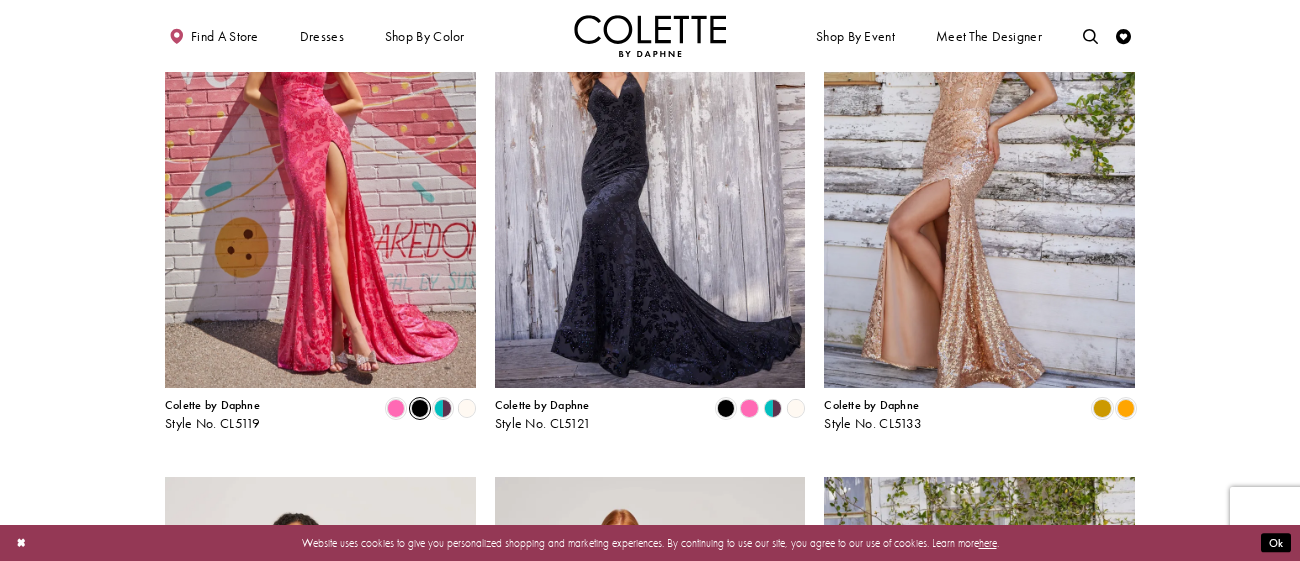 click at bounding box center (420, 408) 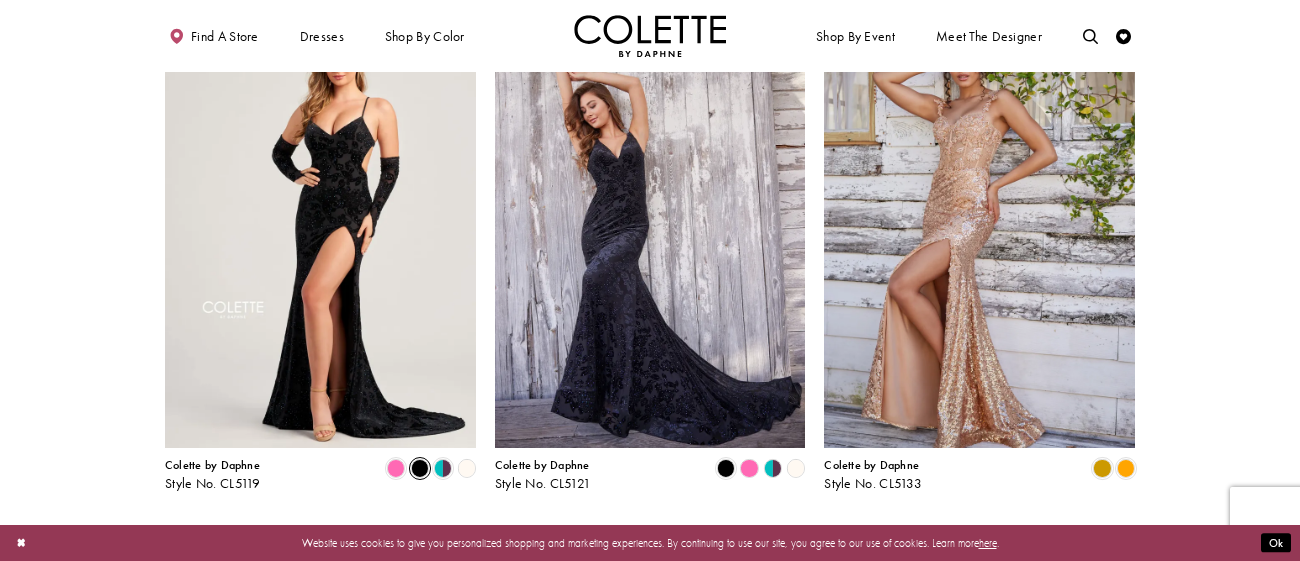 scroll, scrollTop: 1543, scrollLeft: 0, axis: vertical 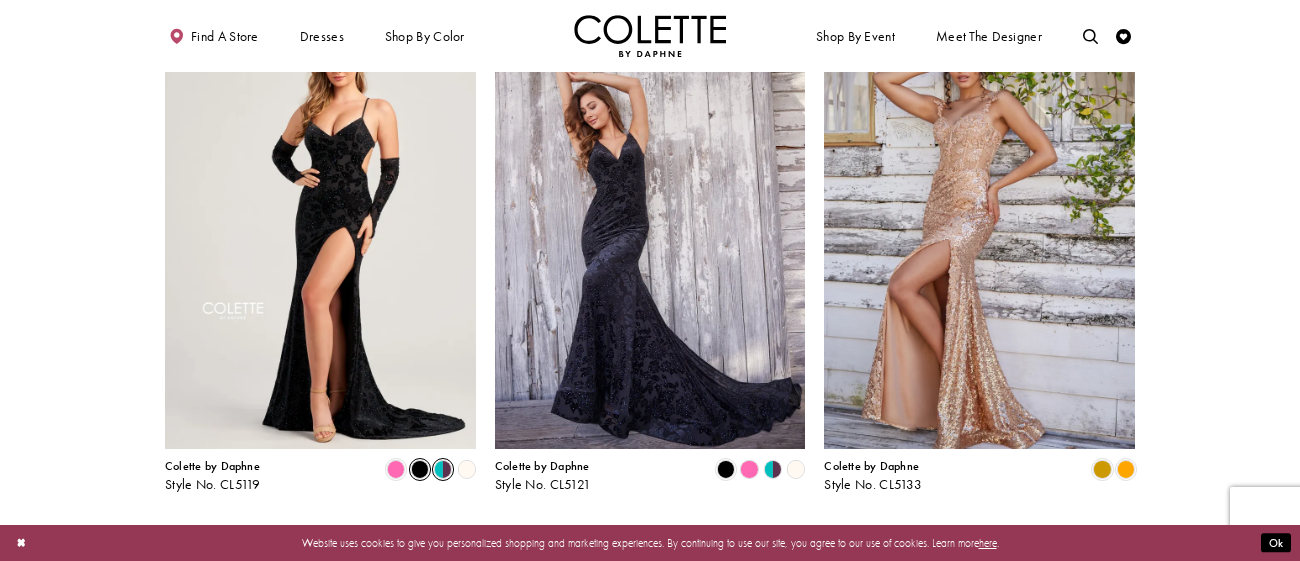 click at bounding box center (443, 469) 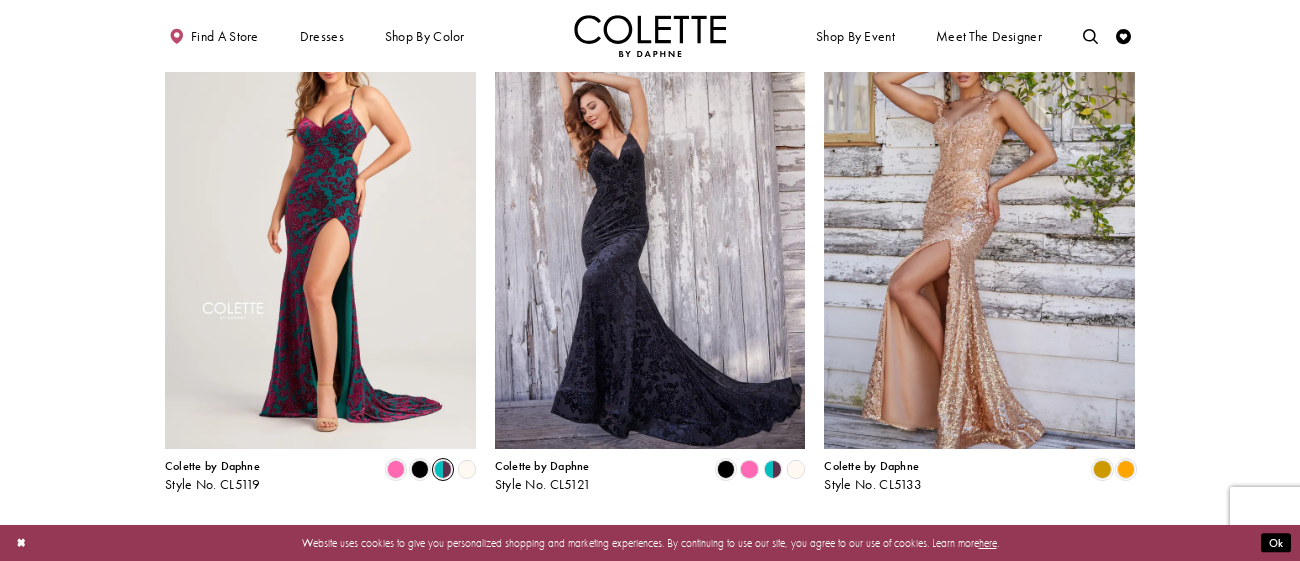 click 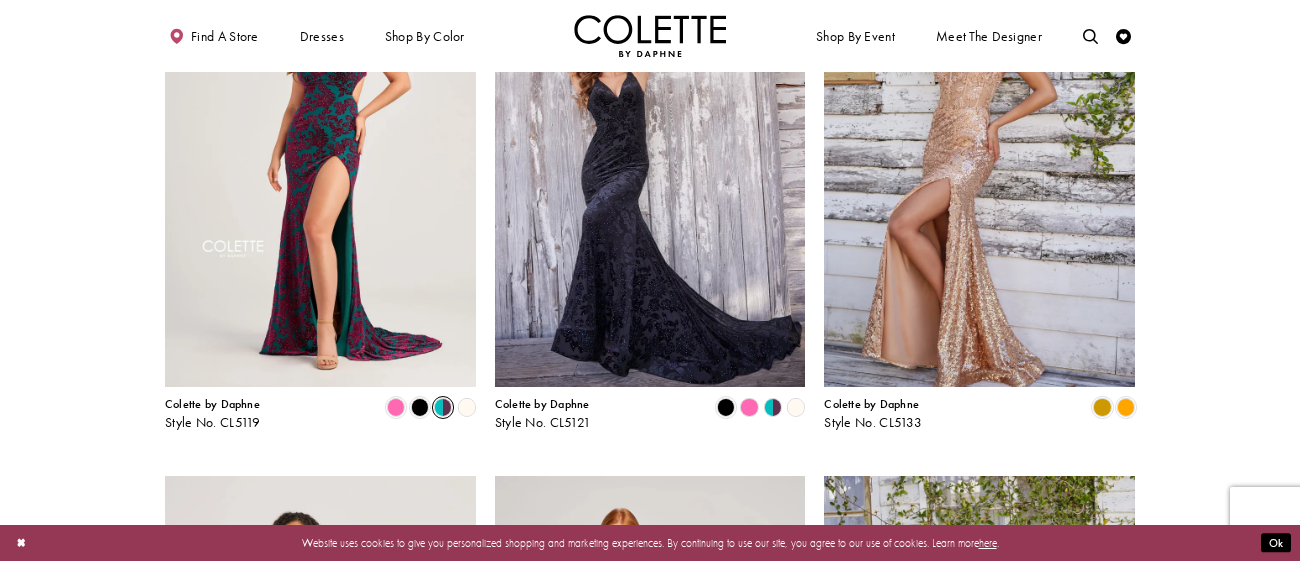 scroll, scrollTop: 1609, scrollLeft: 0, axis: vertical 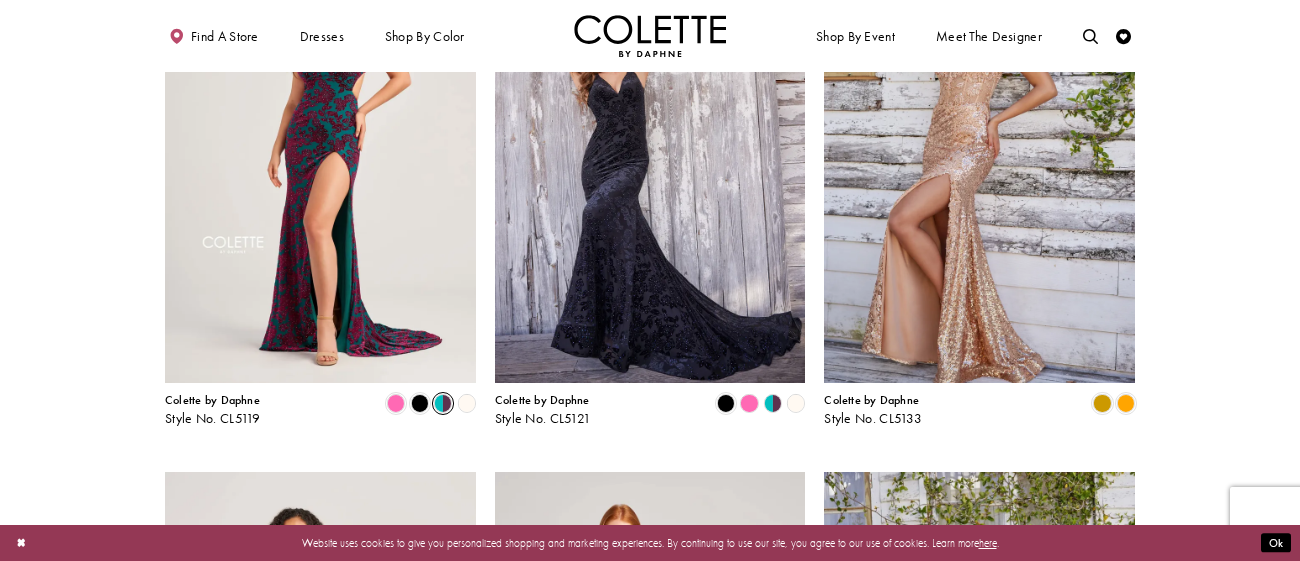 click 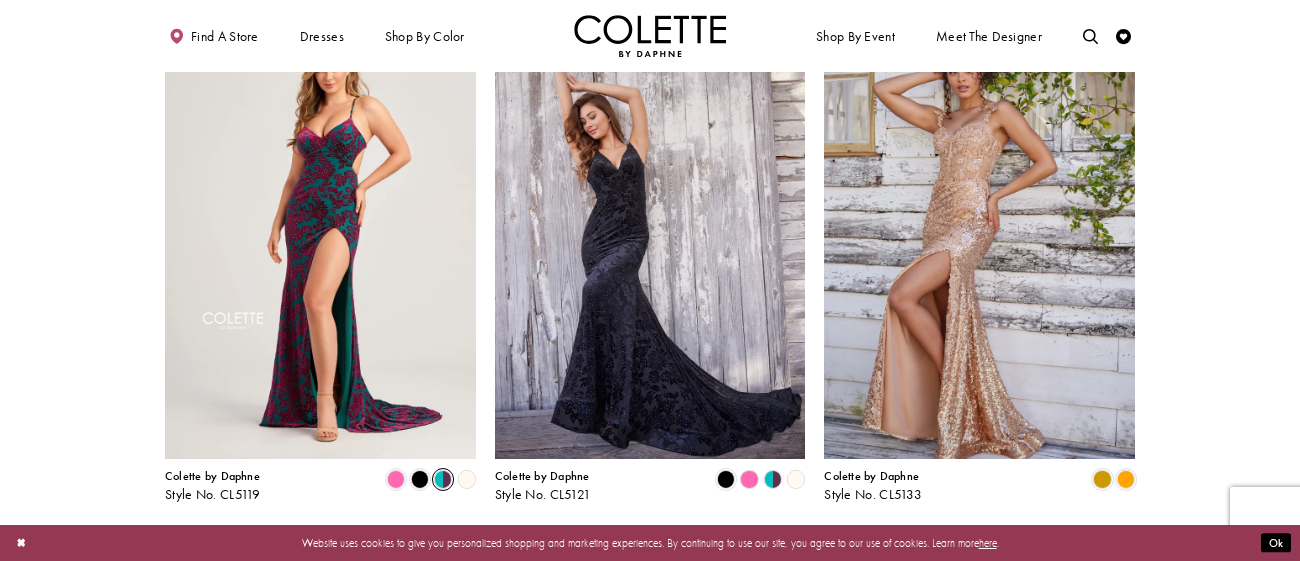 scroll, scrollTop: 1532, scrollLeft: 0, axis: vertical 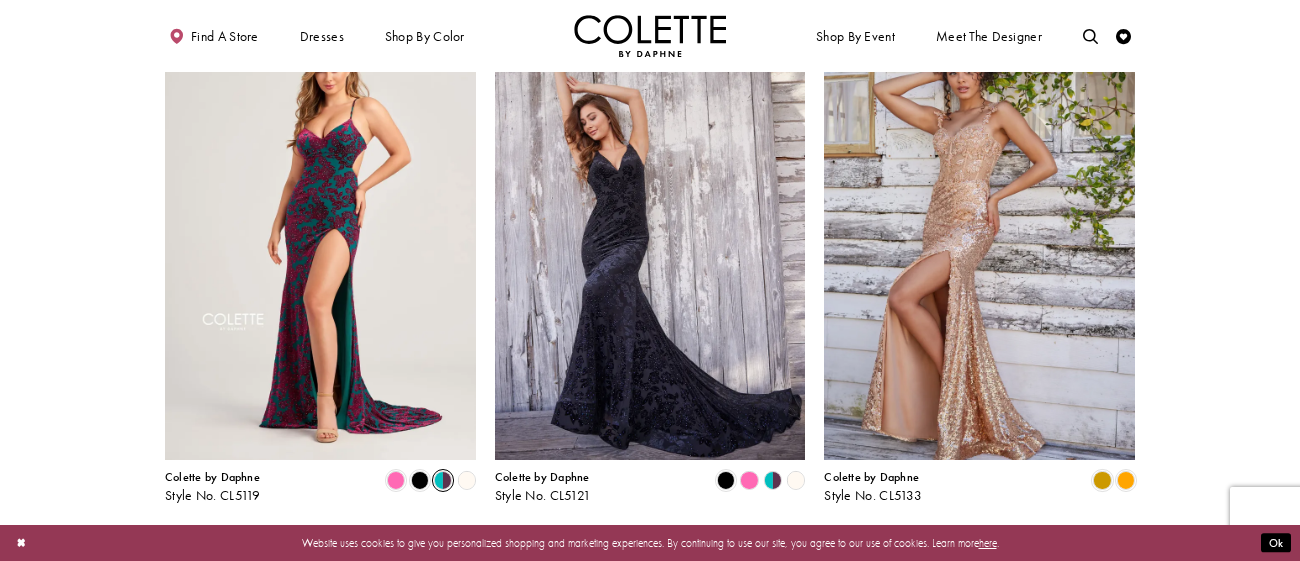 click 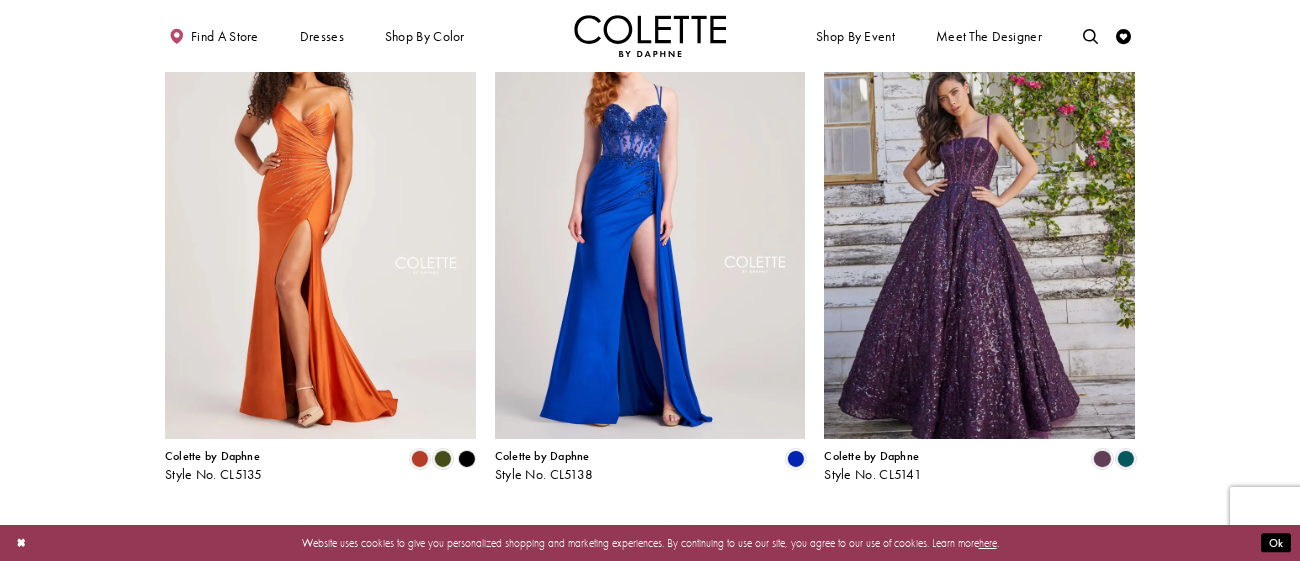 scroll, scrollTop: 2102, scrollLeft: 0, axis: vertical 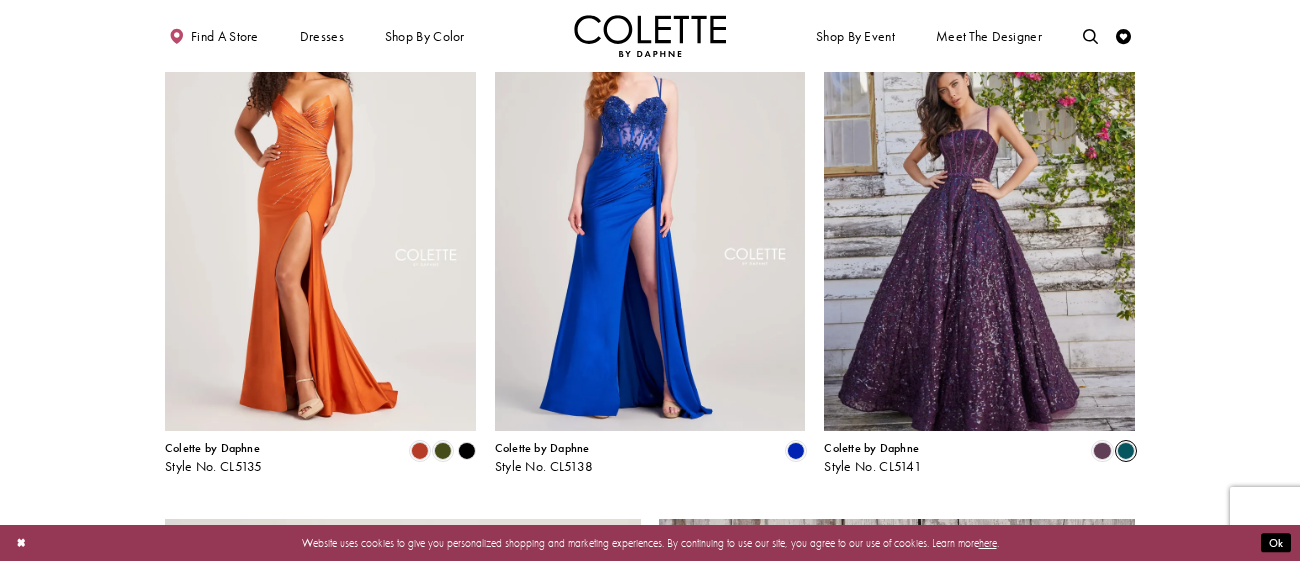 click at bounding box center (1126, 451) 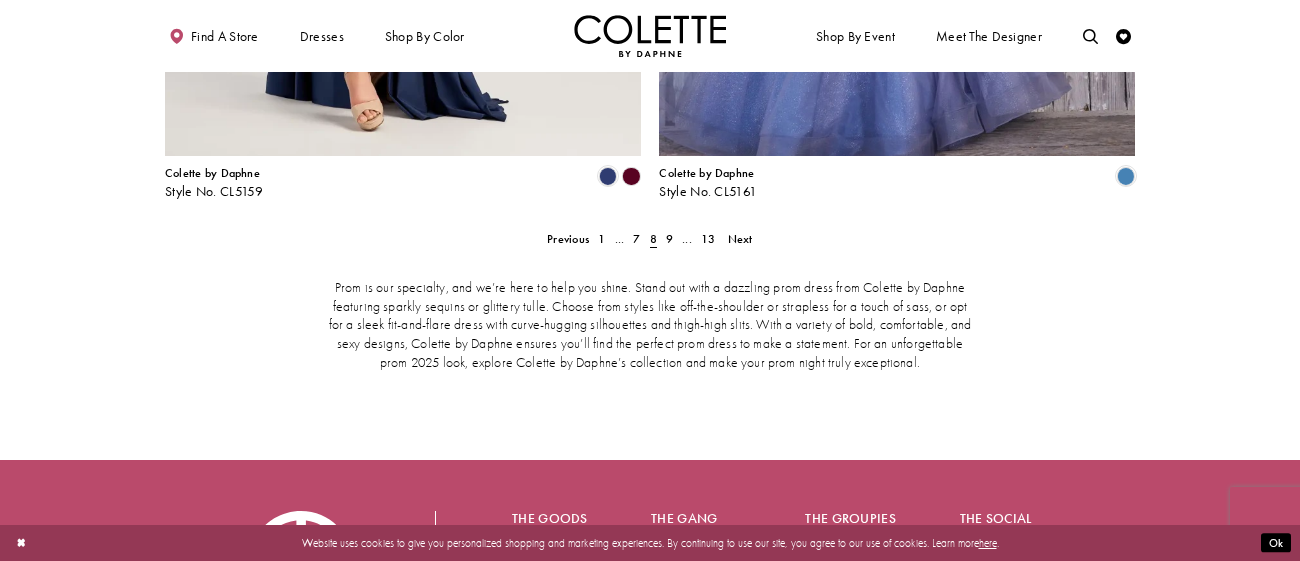 scroll, scrollTop: 3154, scrollLeft: 0, axis: vertical 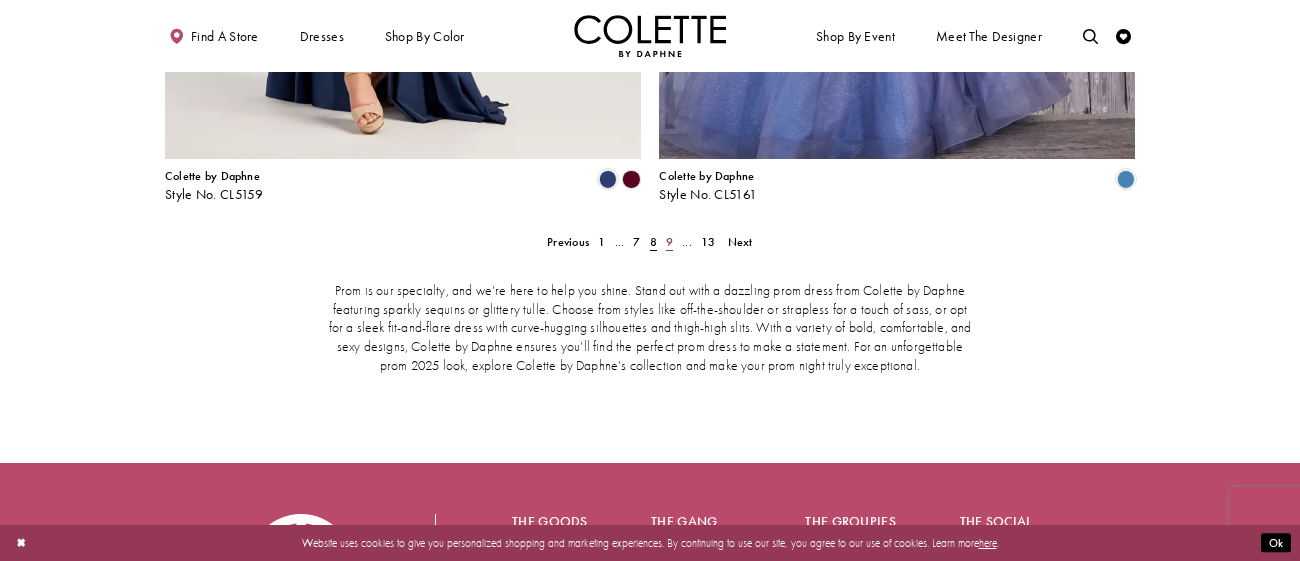 click on "9" at bounding box center [669, 242] 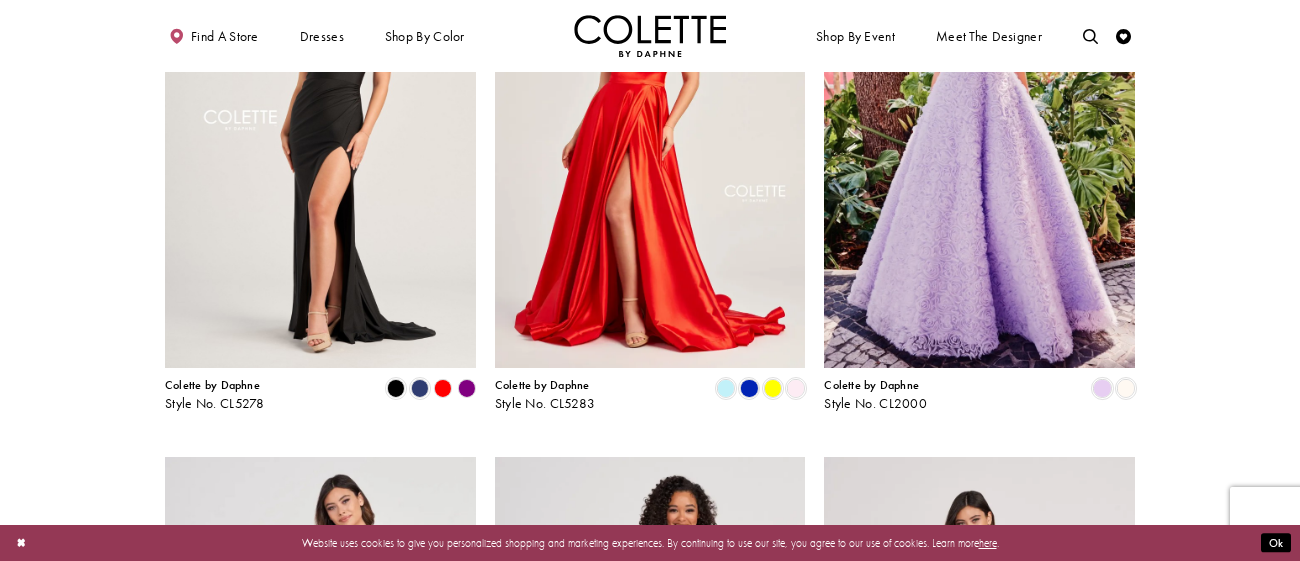 scroll, scrollTop: 1627, scrollLeft: 0, axis: vertical 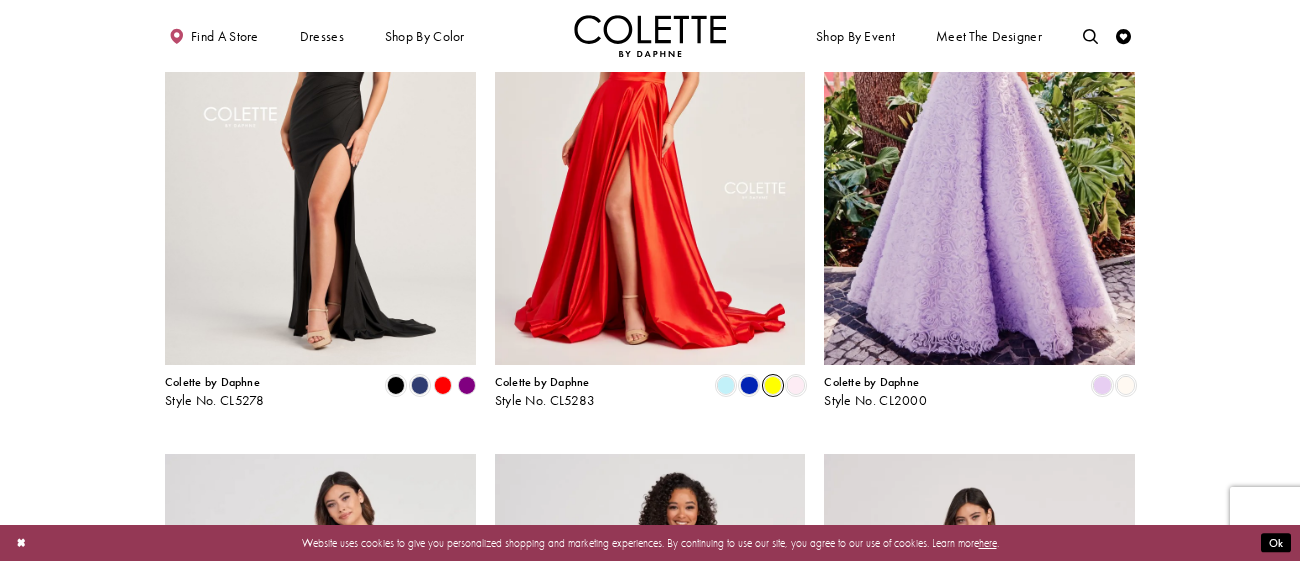 click at bounding box center (773, 385) 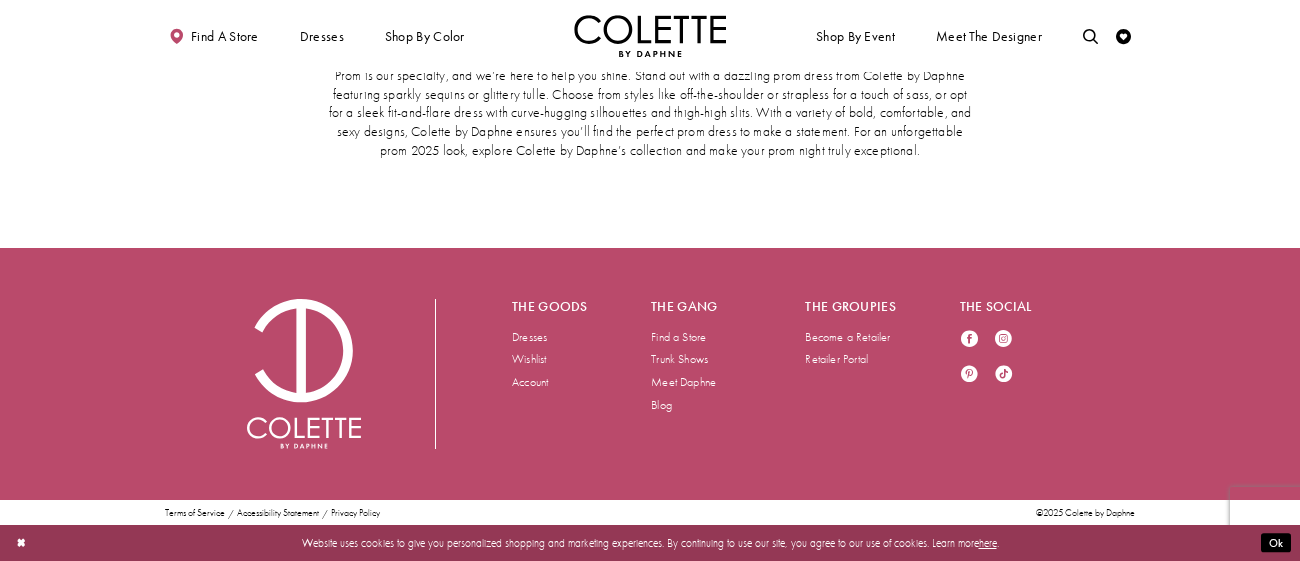 scroll, scrollTop: 3181, scrollLeft: 0, axis: vertical 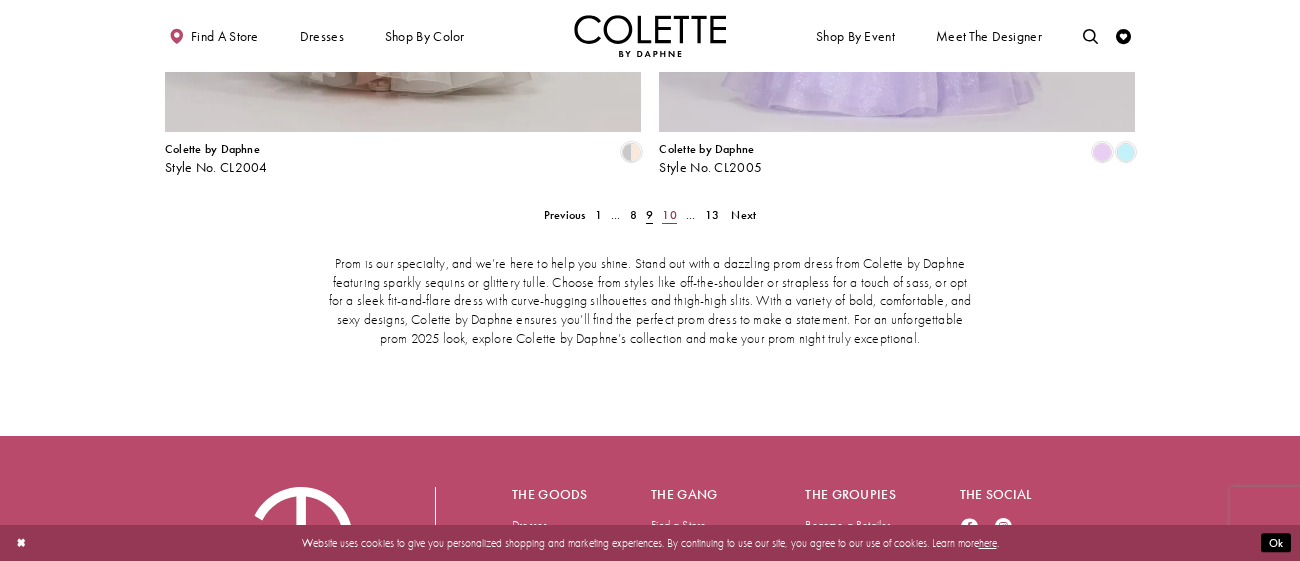click on "10" at bounding box center (669, 215) 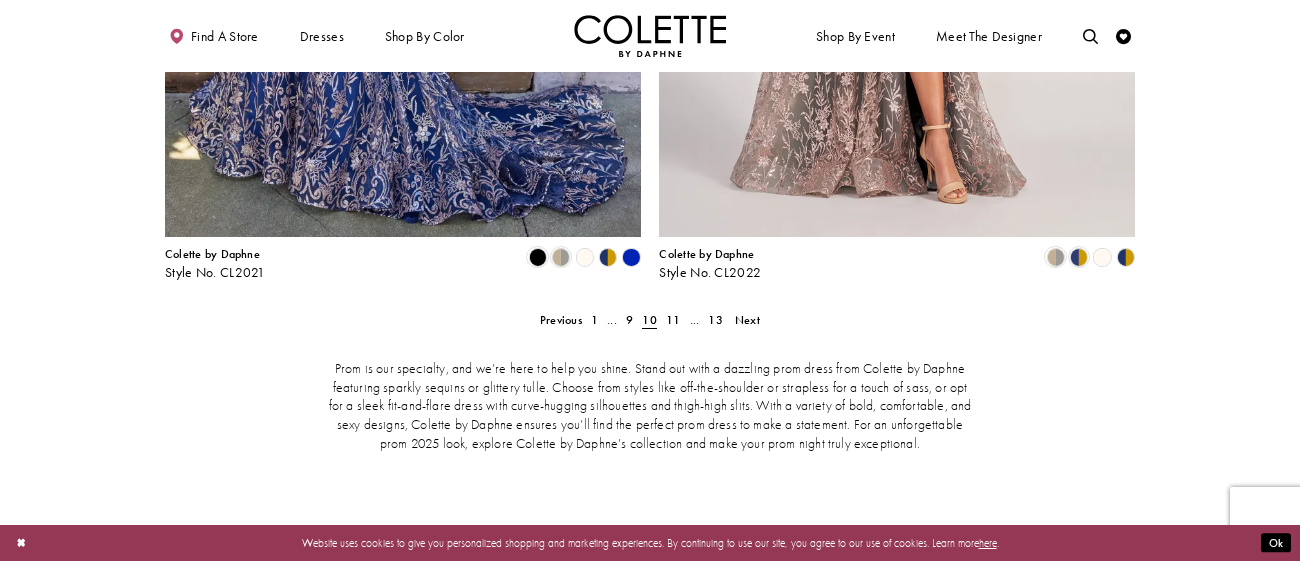 scroll, scrollTop: 3078, scrollLeft: 0, axis: vertical 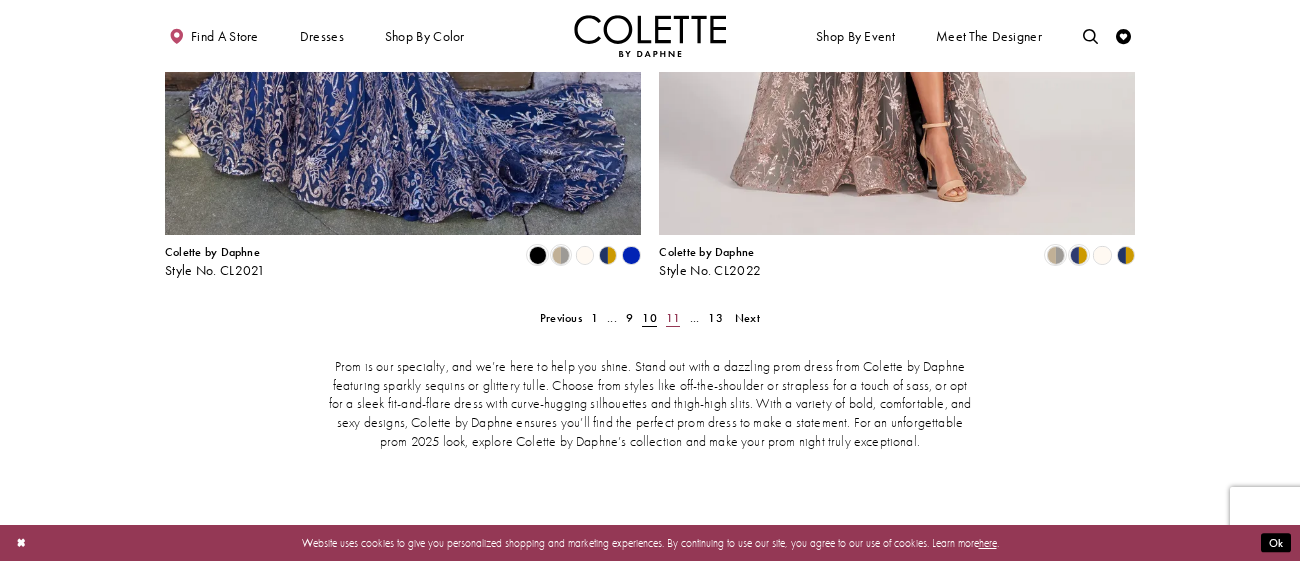 click on "11" at bounding box center [673, 318] 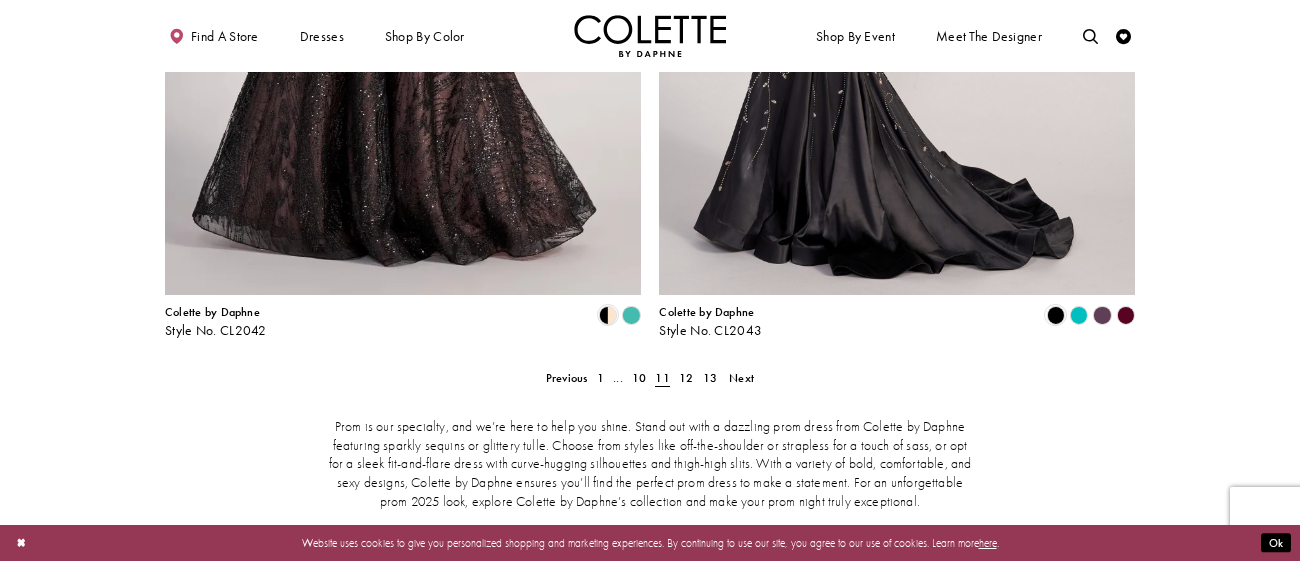 scroll, scrollTop: 3022, scrollLeft: 0, axis: vertical 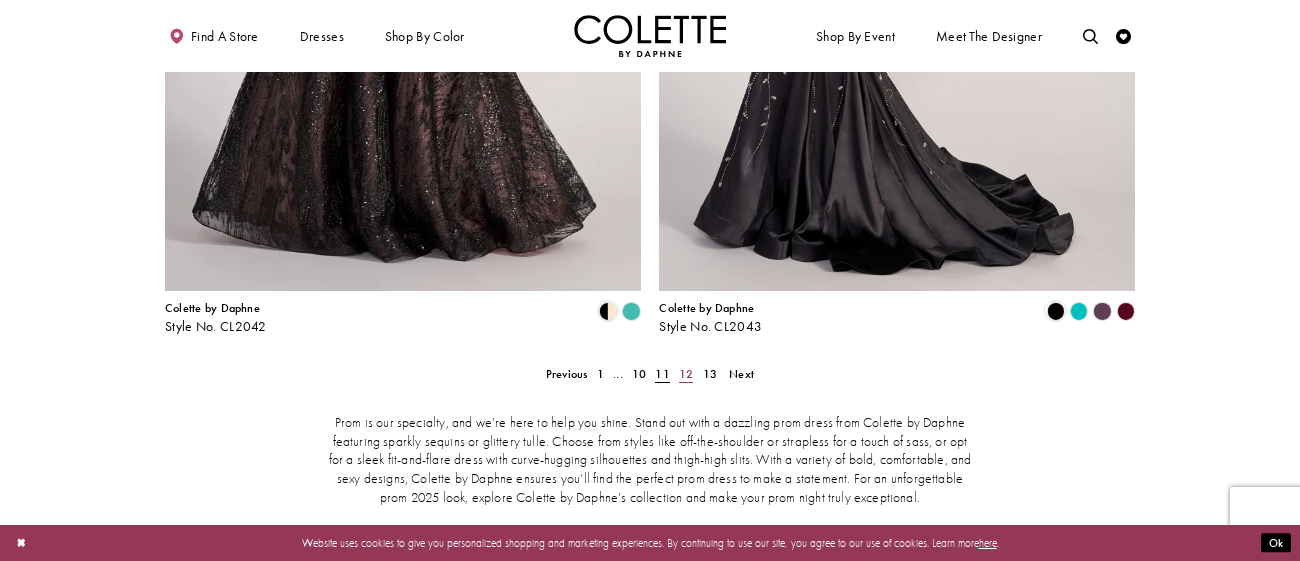 click on "12" at bounding box center [686, 374] 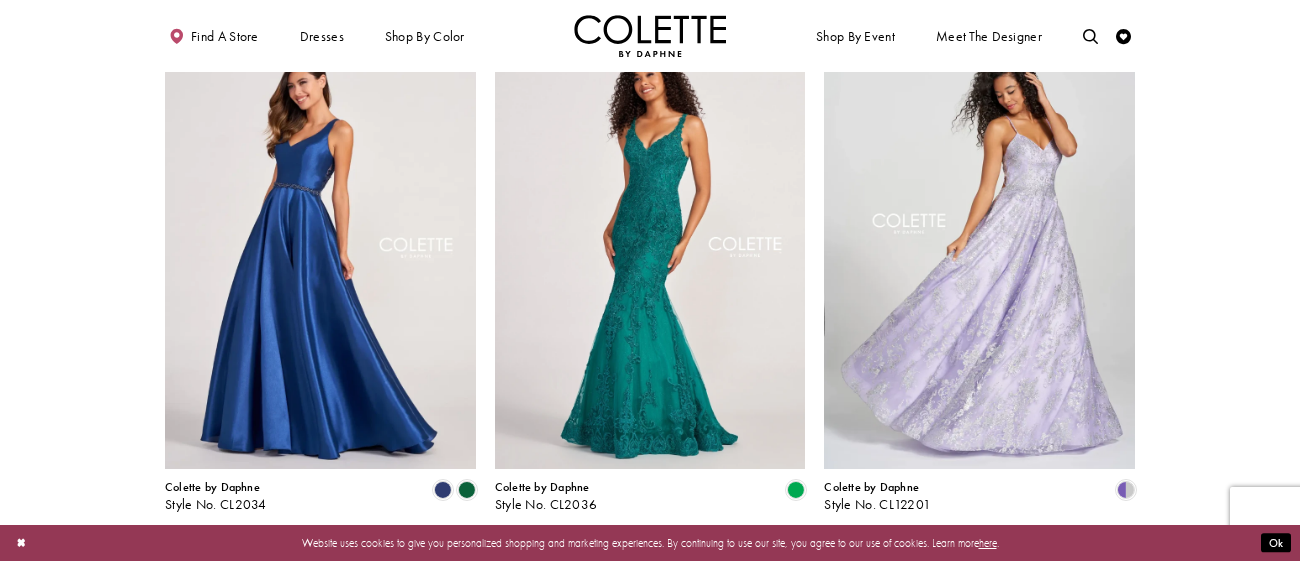 scroll, scrollTop: 981, scrollLeft: 0, axis: vertical 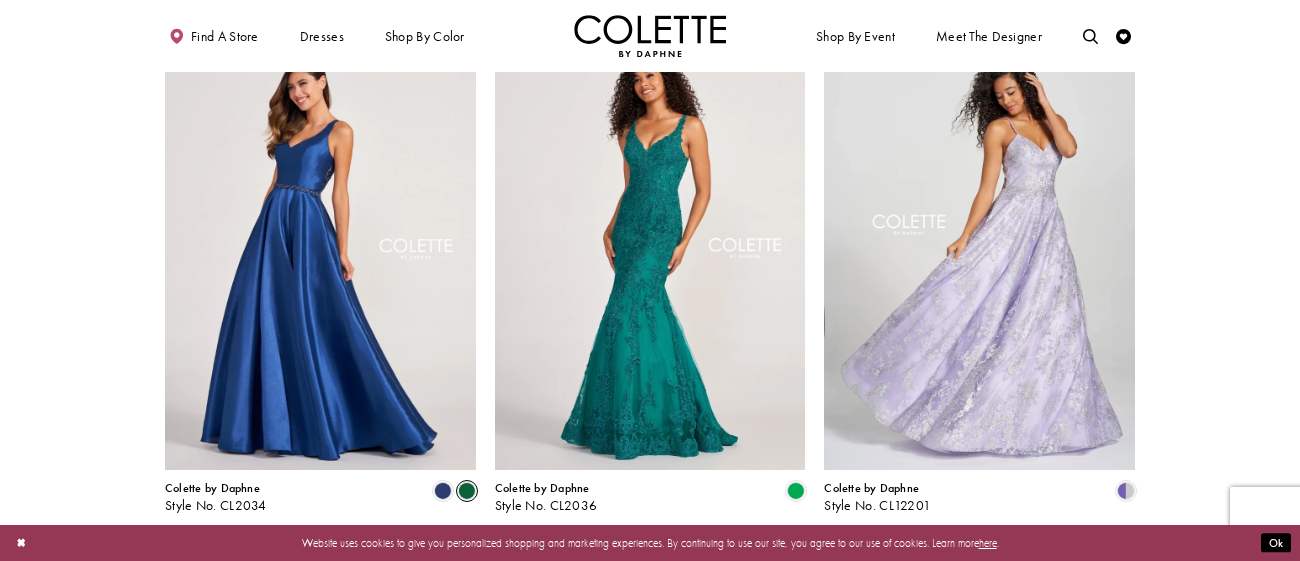 click at bounding box center (467, 491) 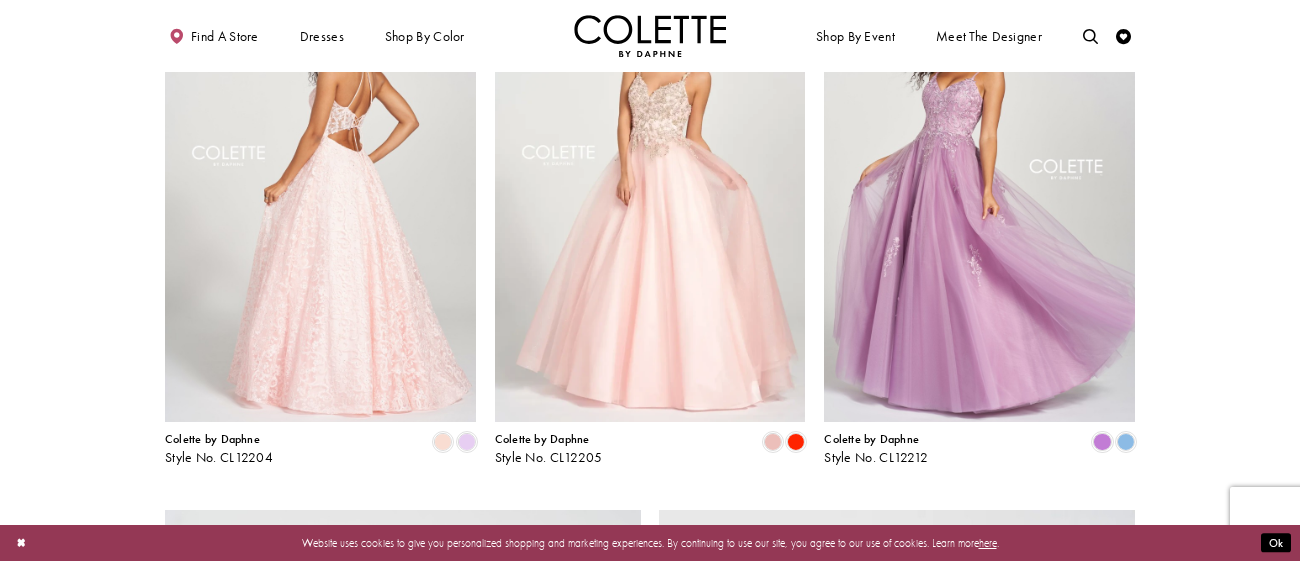 scroll, scrollTop: 2116, scrollLeft: 0, axis: vertical 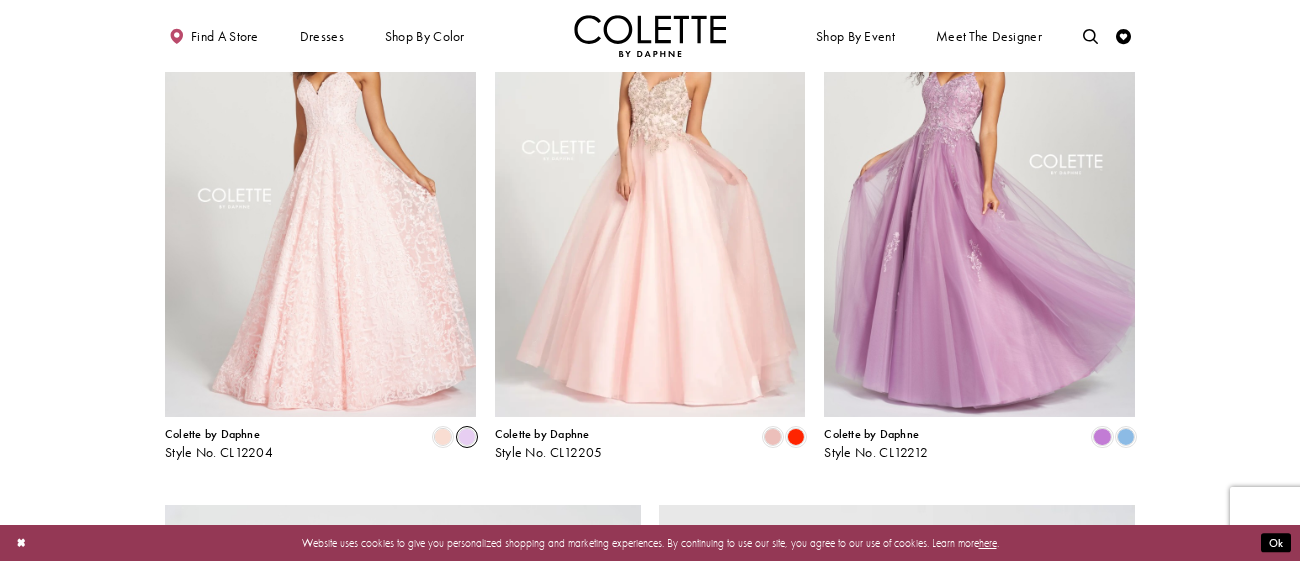 click at bounding box center [467, 437] 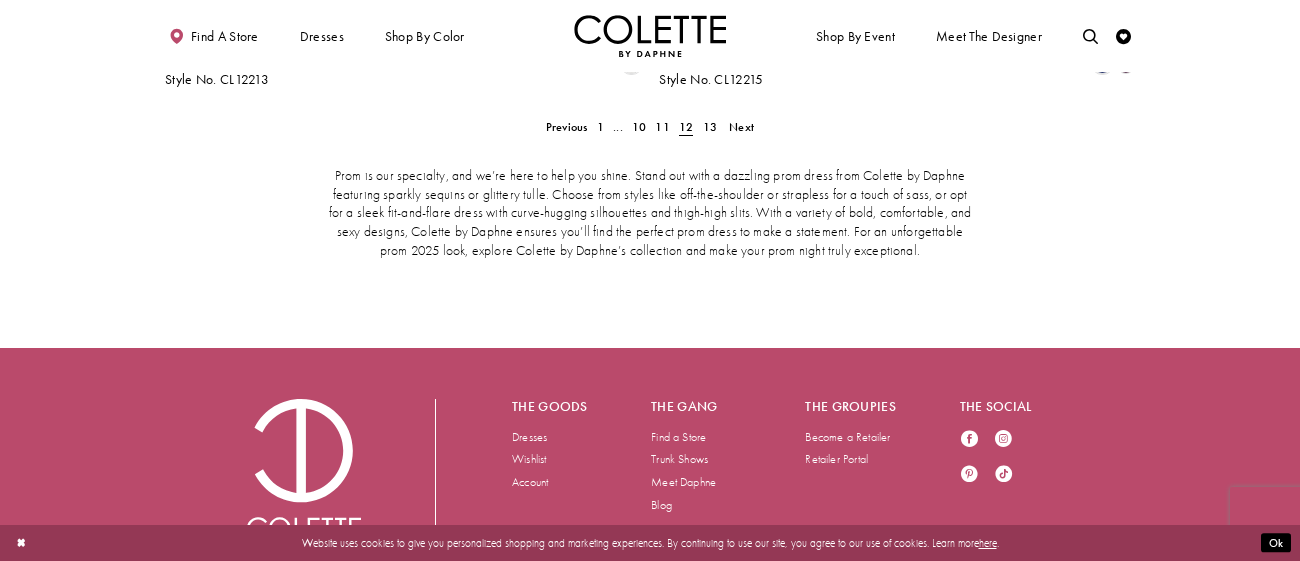 scroll, scrollTop: 3277, scrollLeft: 0, axis: vertical 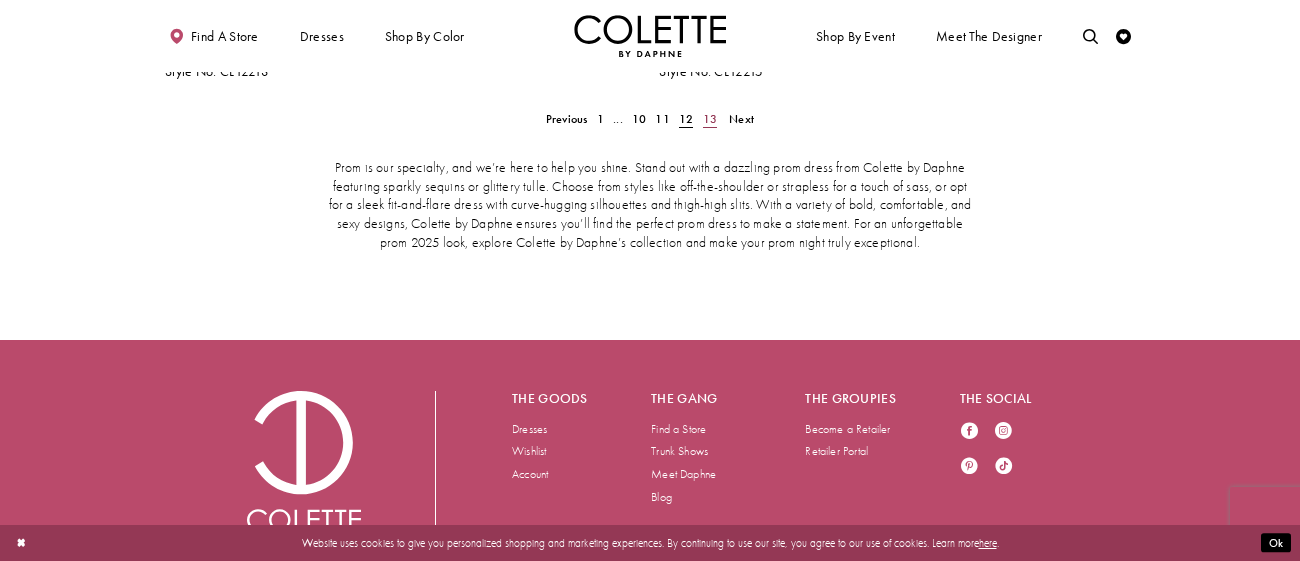 click on "13" at bounding box center (710, 119) 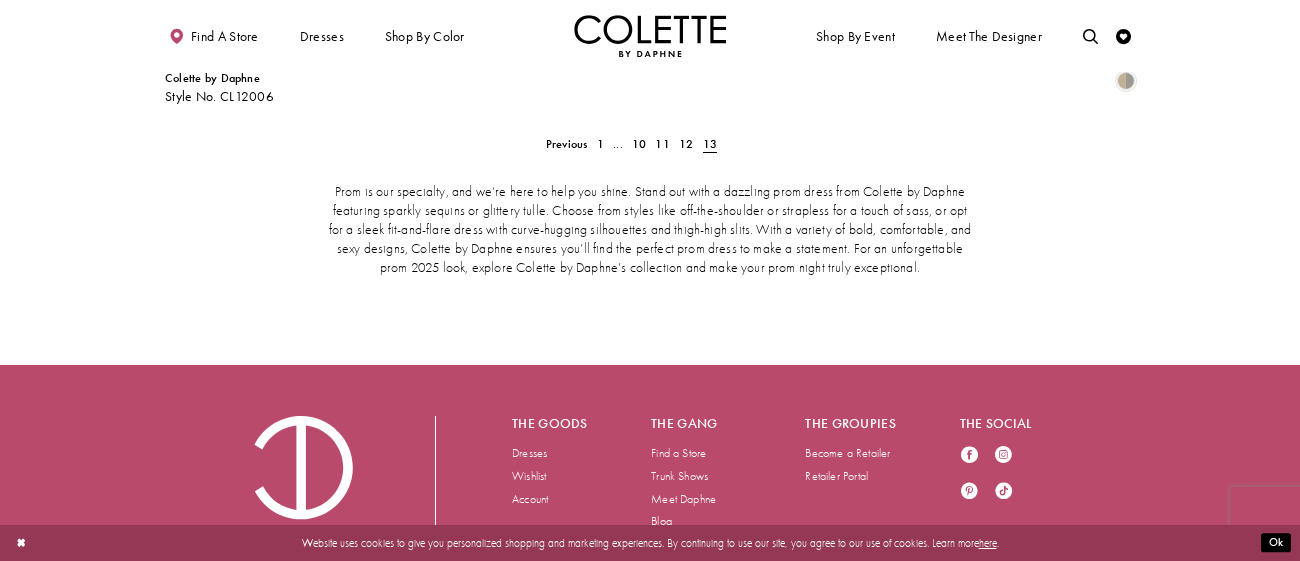 scroll, scrollTop: 3429, scrollLeft: 0, axis: vertical 